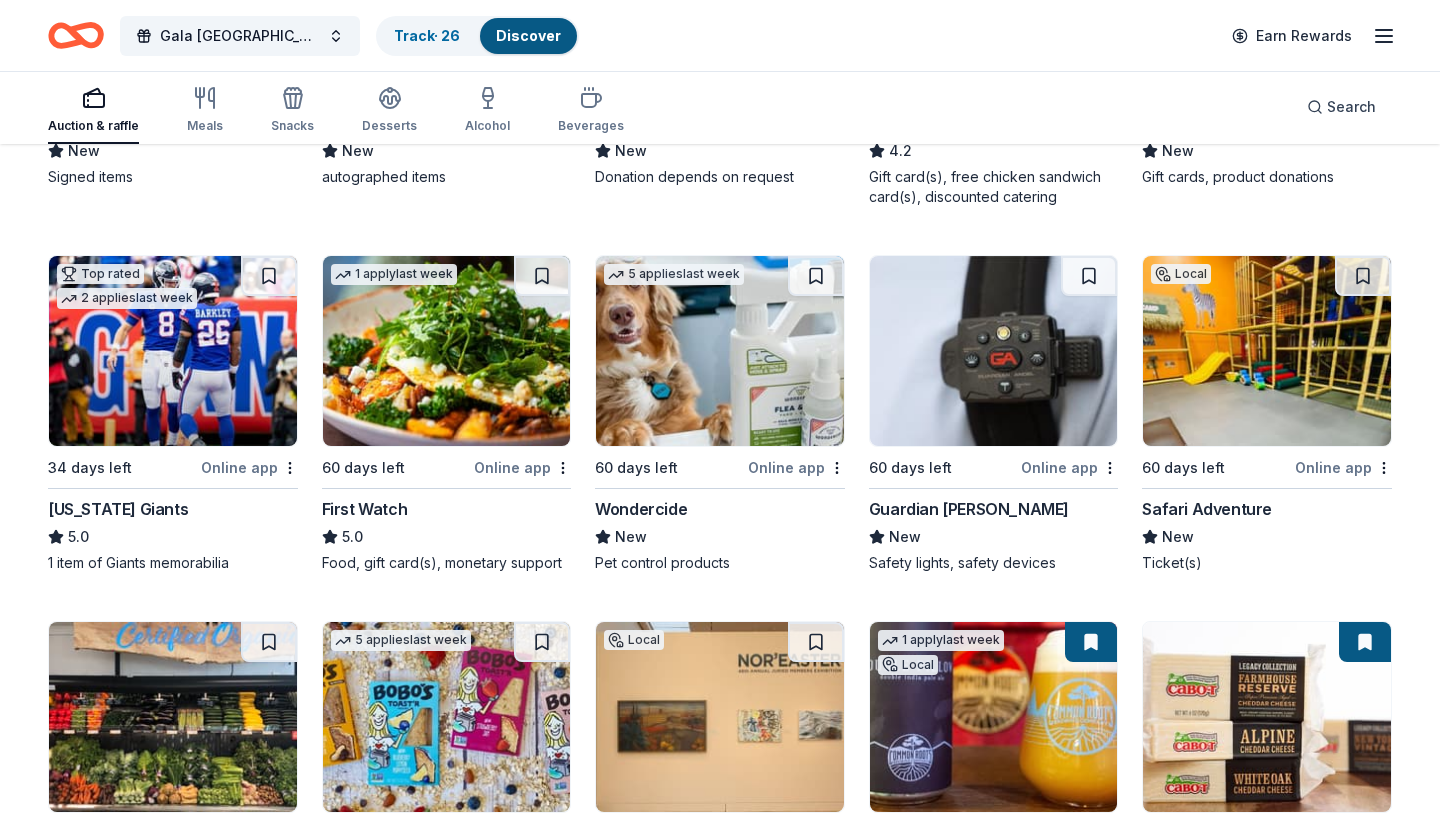 scroll, scrollTop: 1940, scrollLeft: 0, axis: vertical 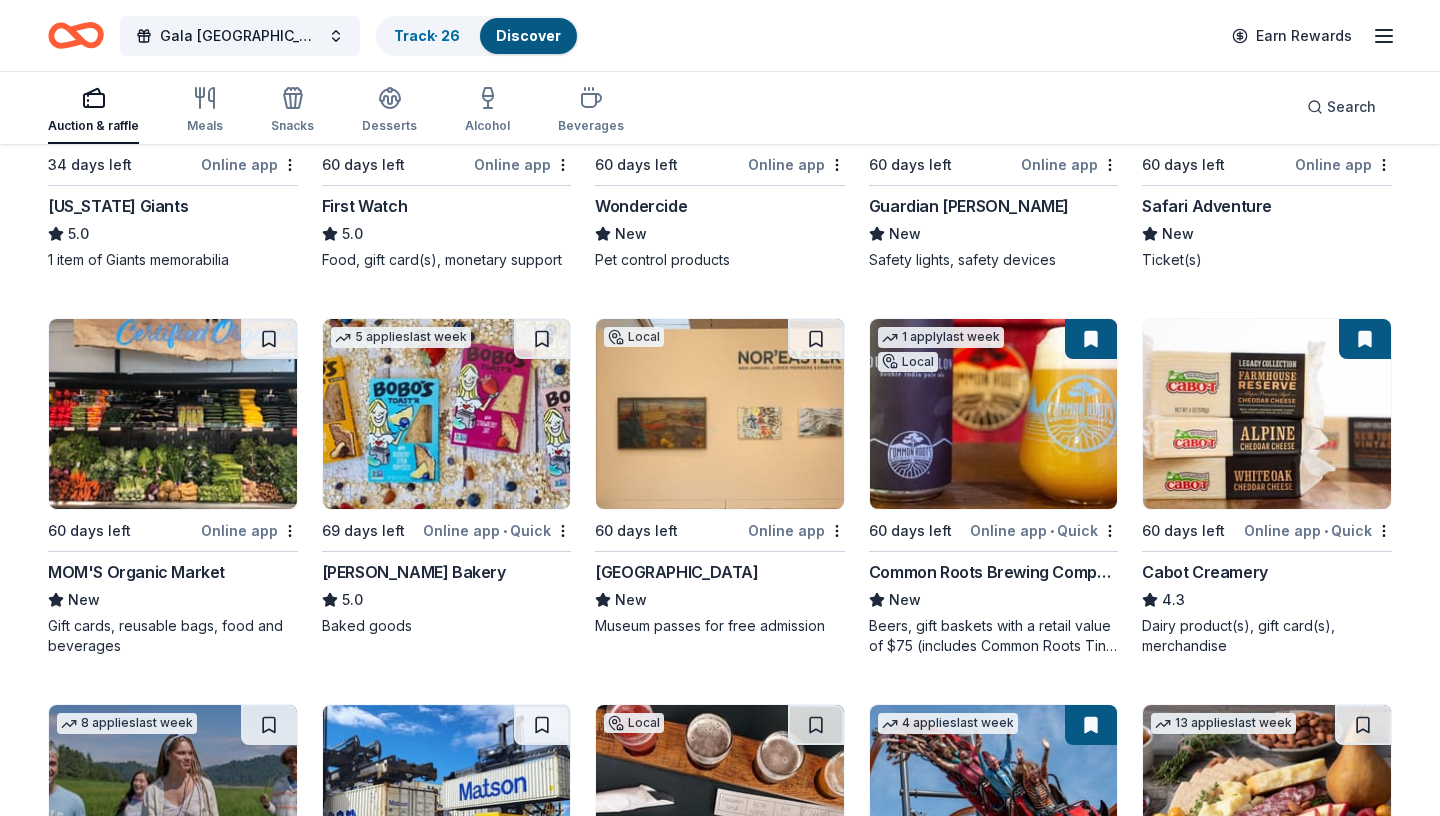 click at bounding box center [173, 414] 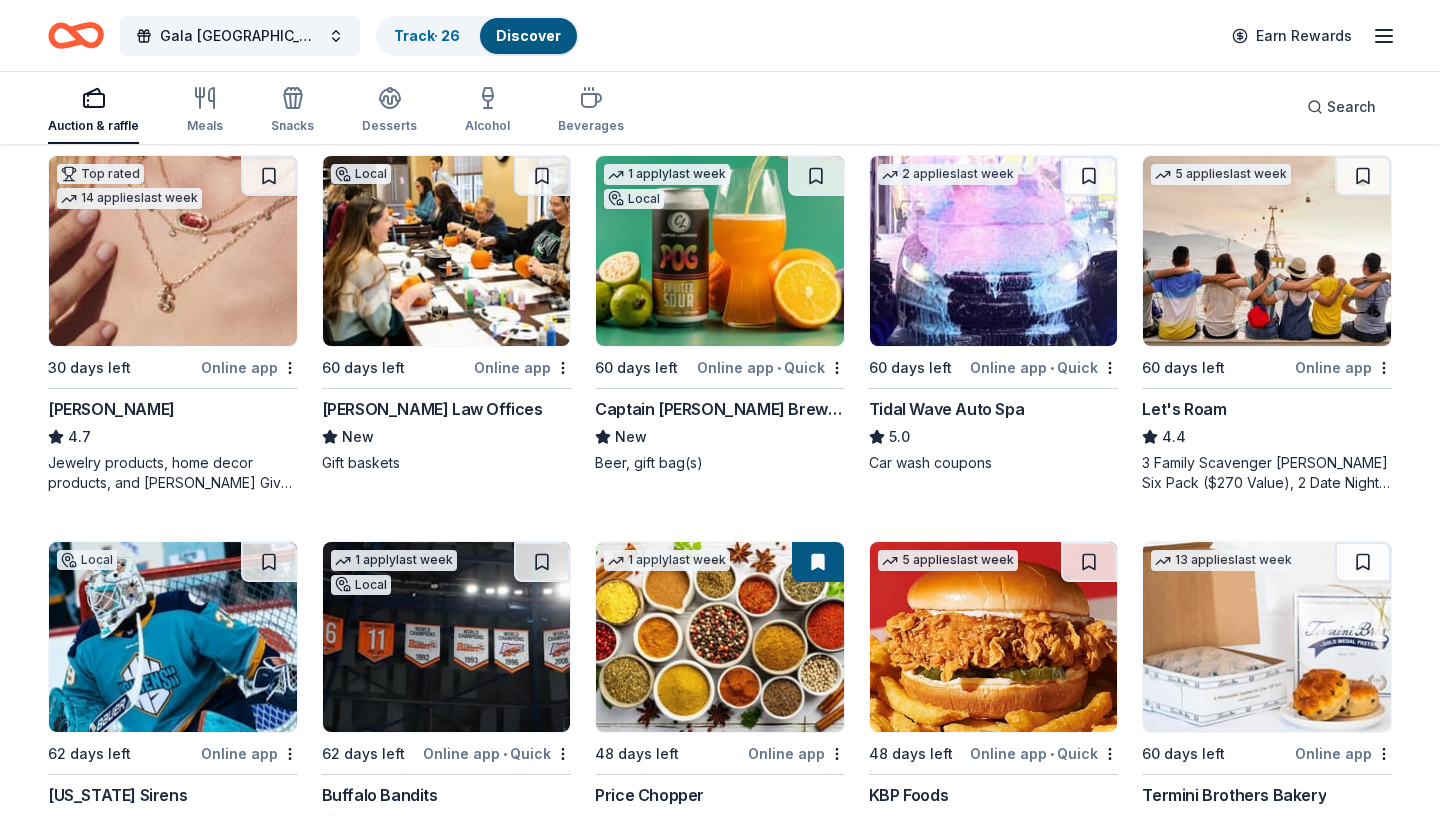 scroll, scrollTop: 0, scrollLeft: 0, axis: both 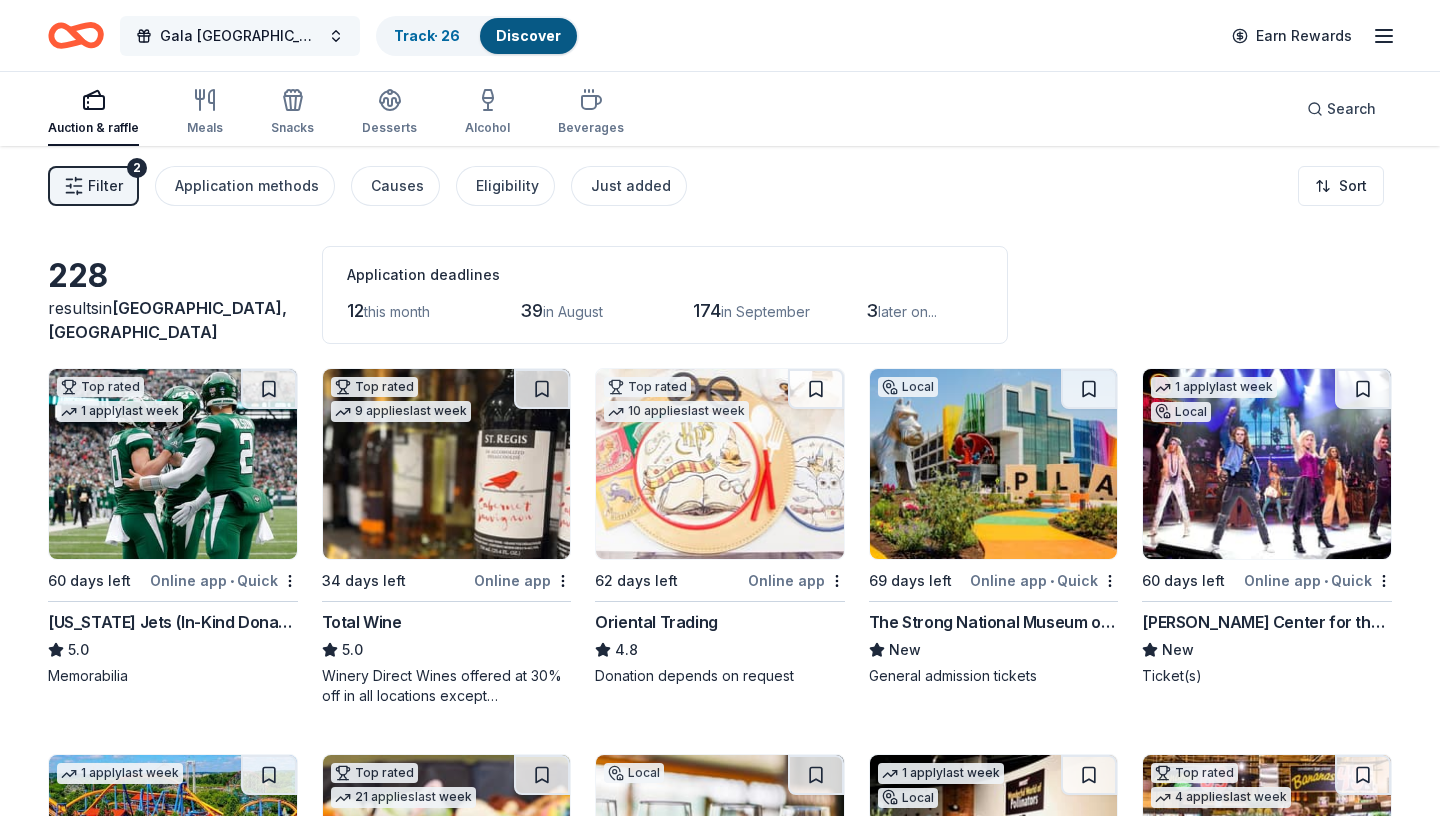 click on "Gala [GEOGRAPHIC_DATA]" at bounding box center (240, 36) 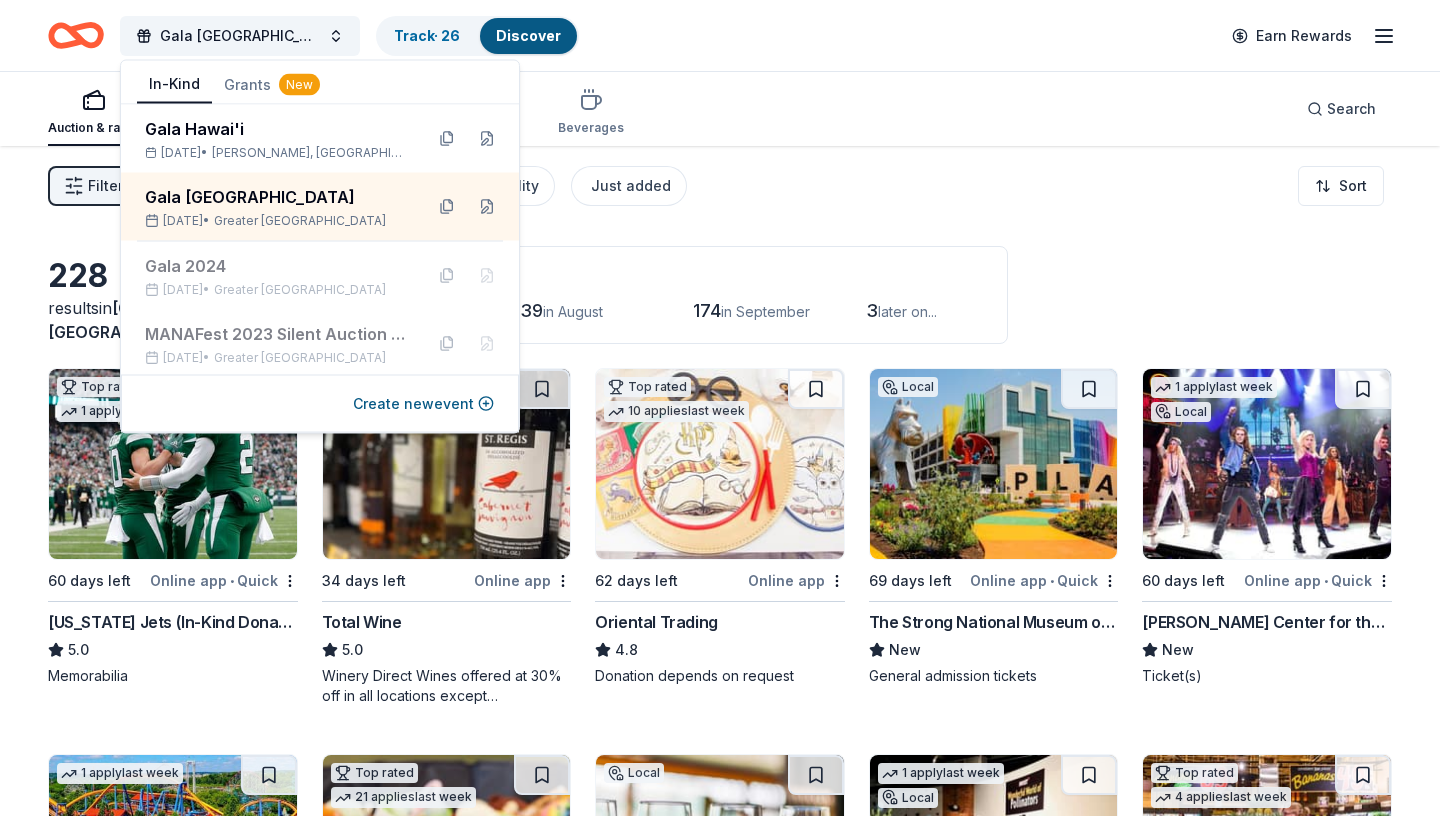 click on "Gala NYC Track  · 26 Discover Earn Rewards" at bounding box center (720, 35) 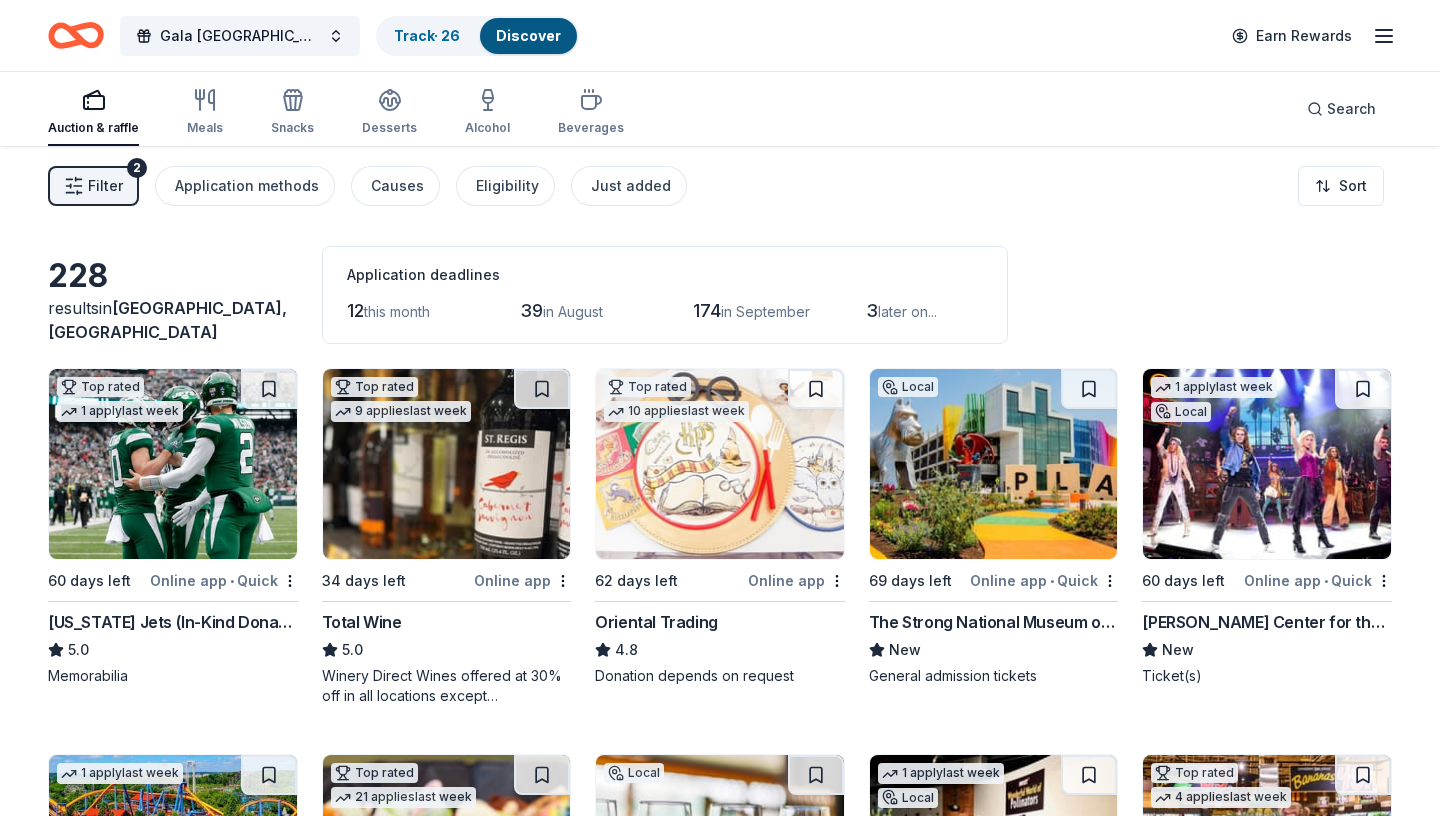 click 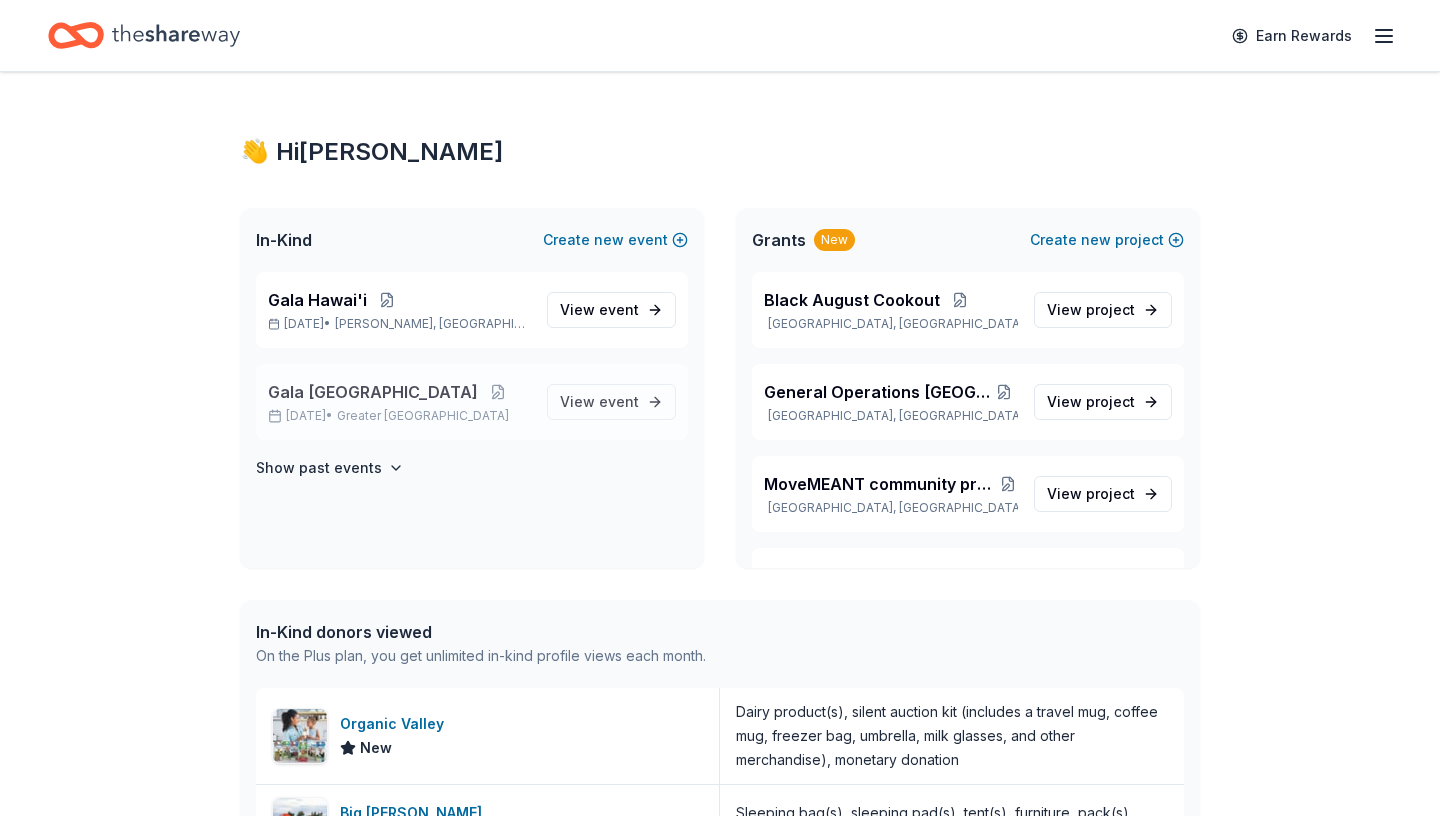 click on "Greater NYC" at bounding box center (423, 416) 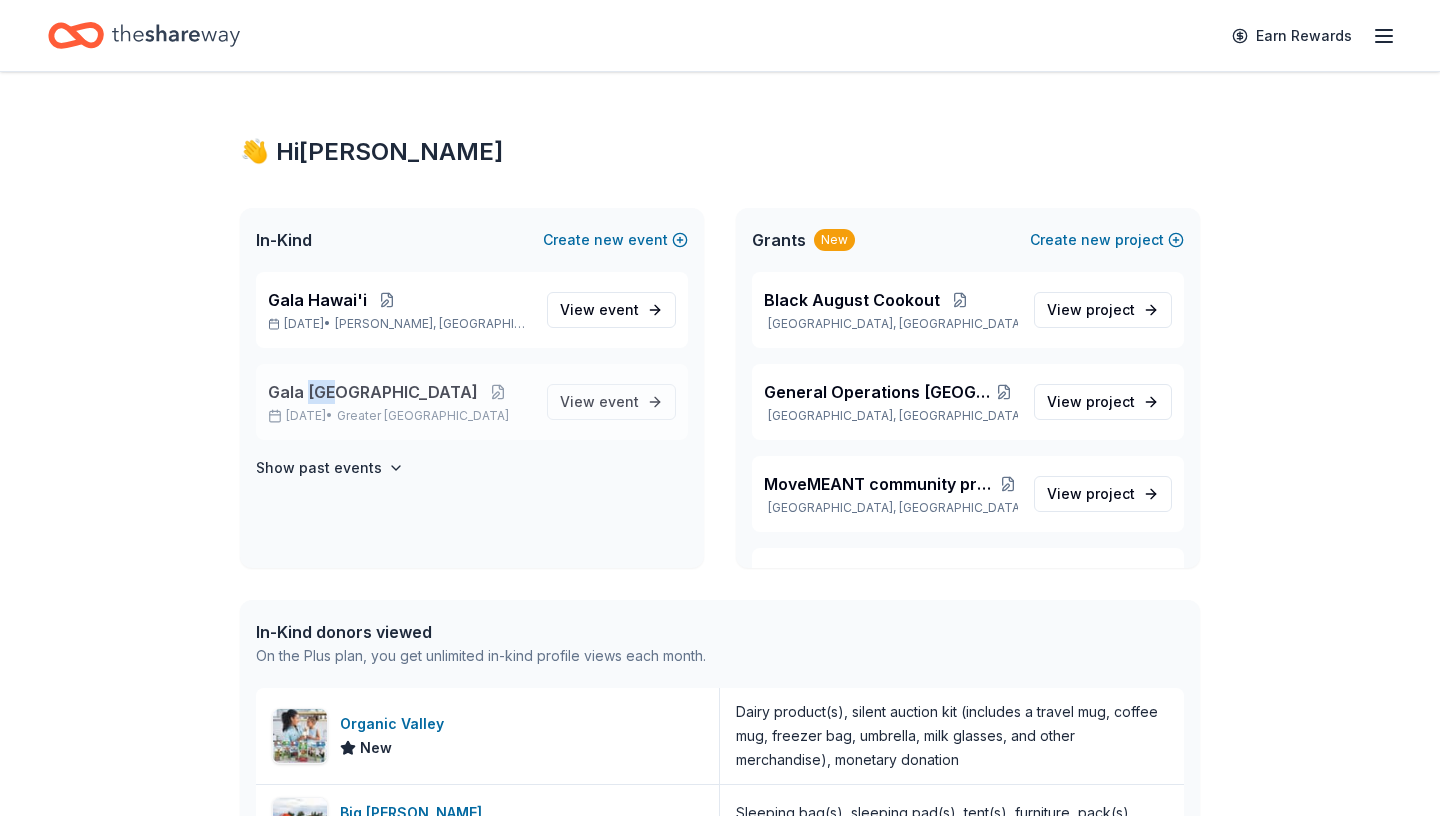 click on "Gala [GEOGRAPHIC_DATA]" at bounding box center [373, 392] 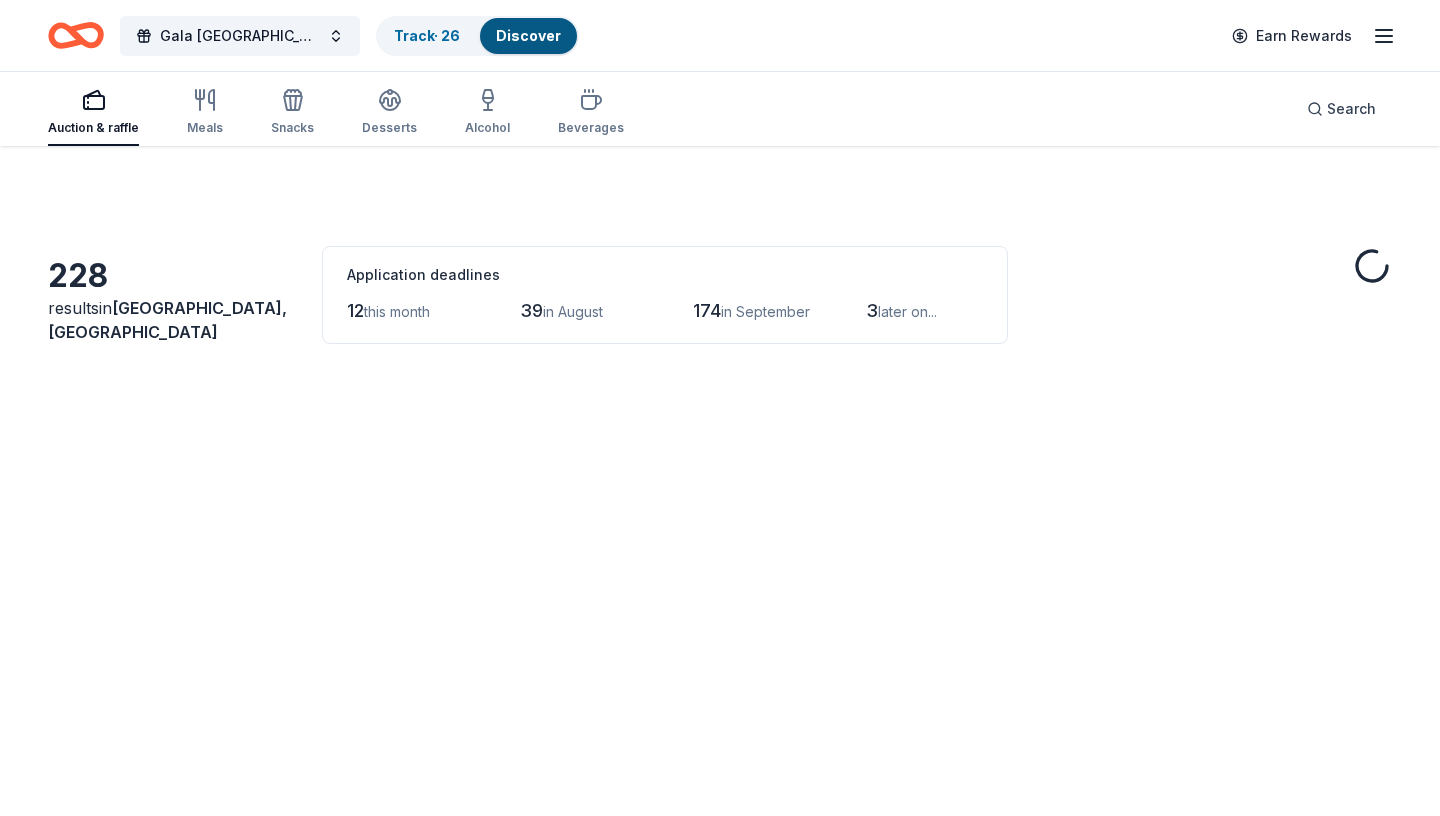 click on "9   applies  last week" at bounding box center (401, 411) 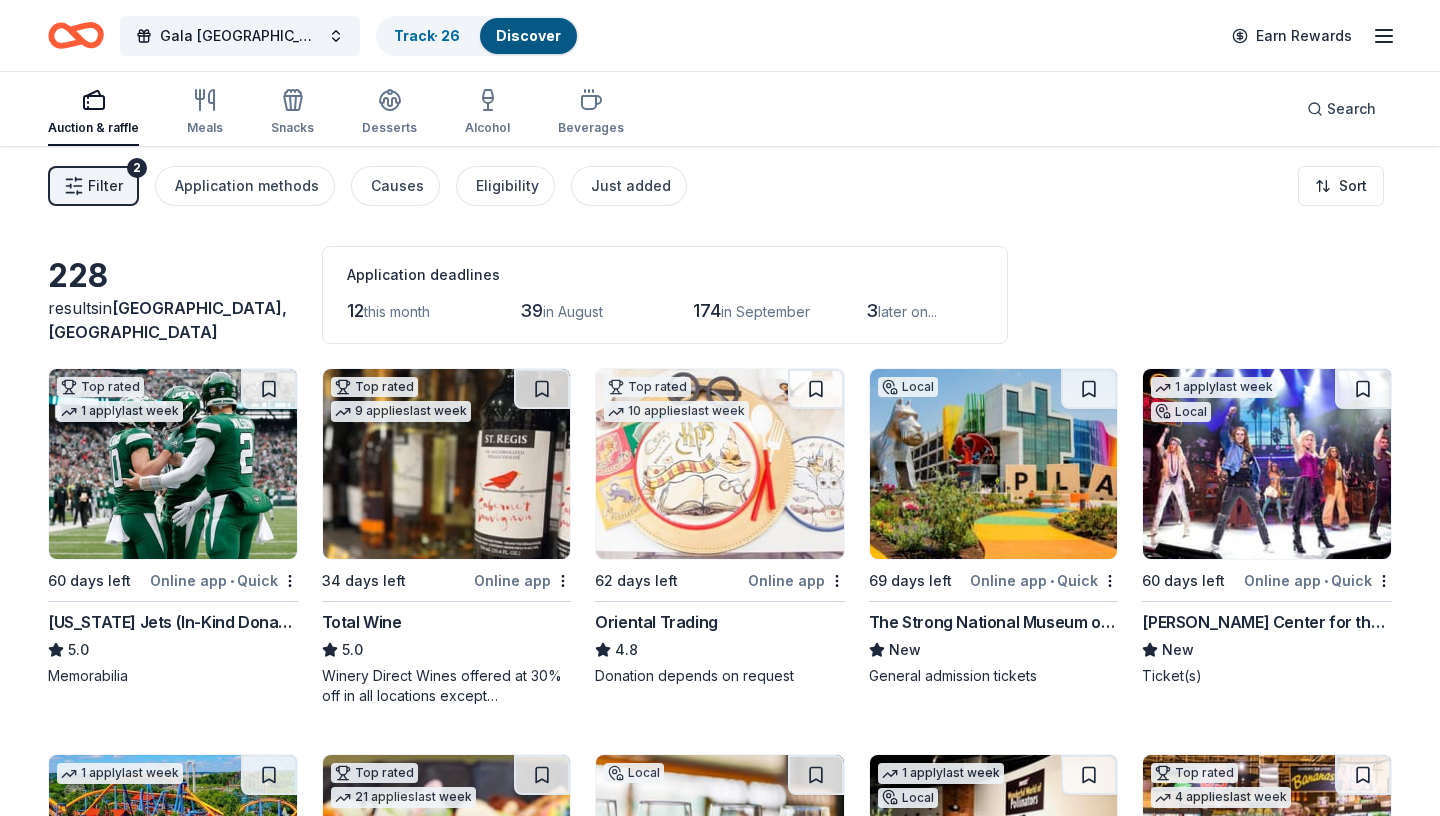 click 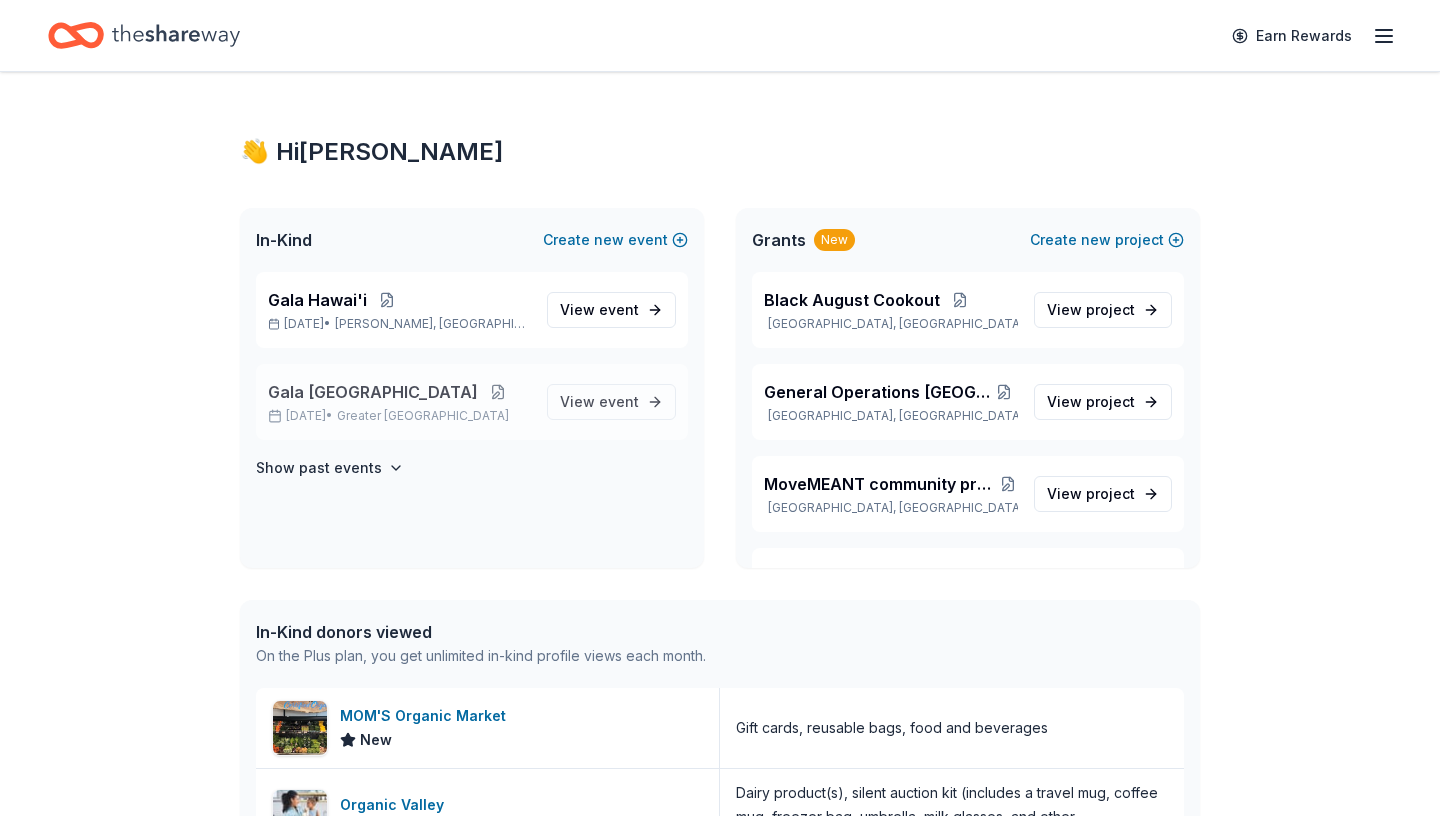 click at bounding box center [498, 392] 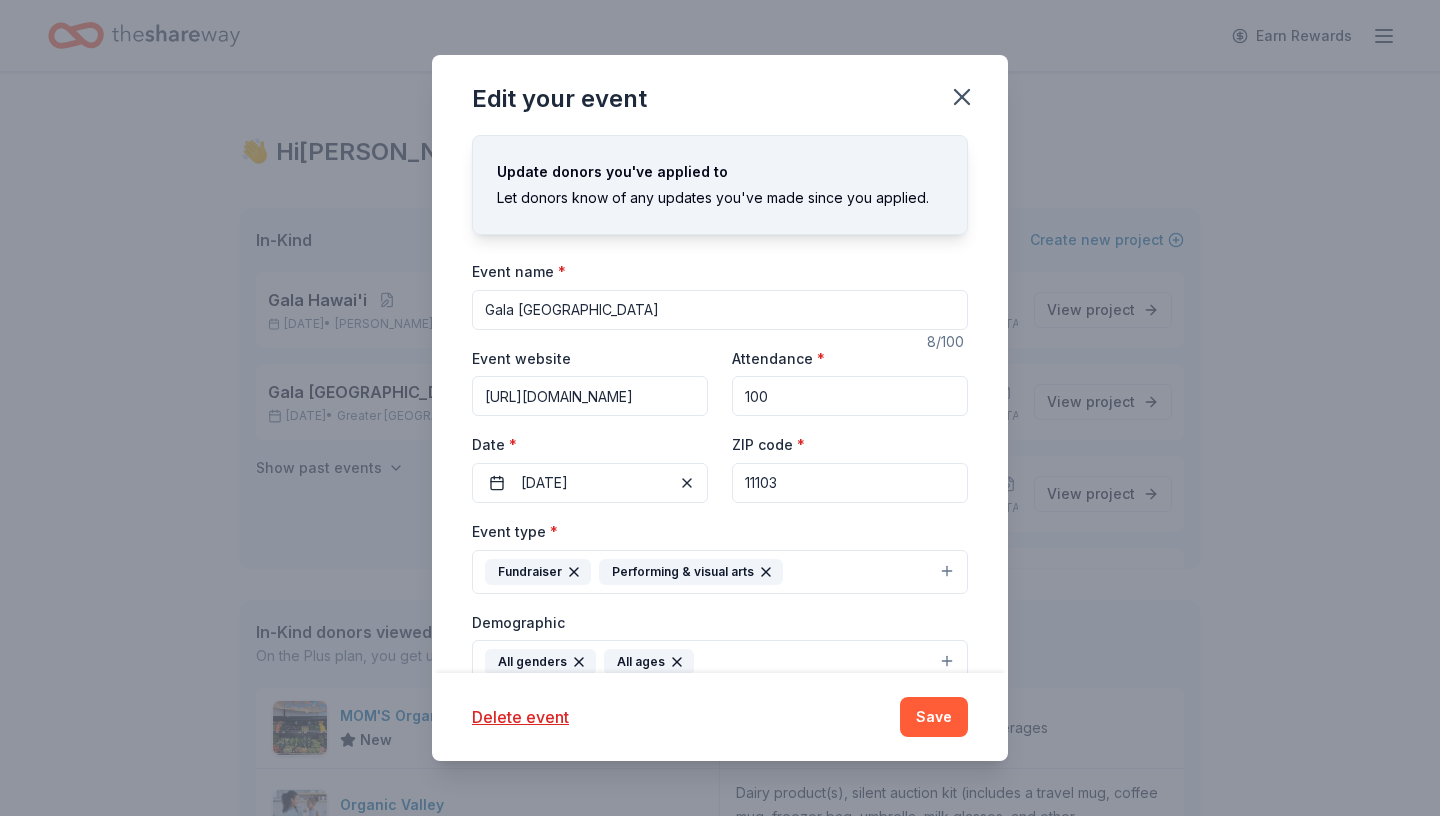 click on "11103" at bounding box center (850, 483) 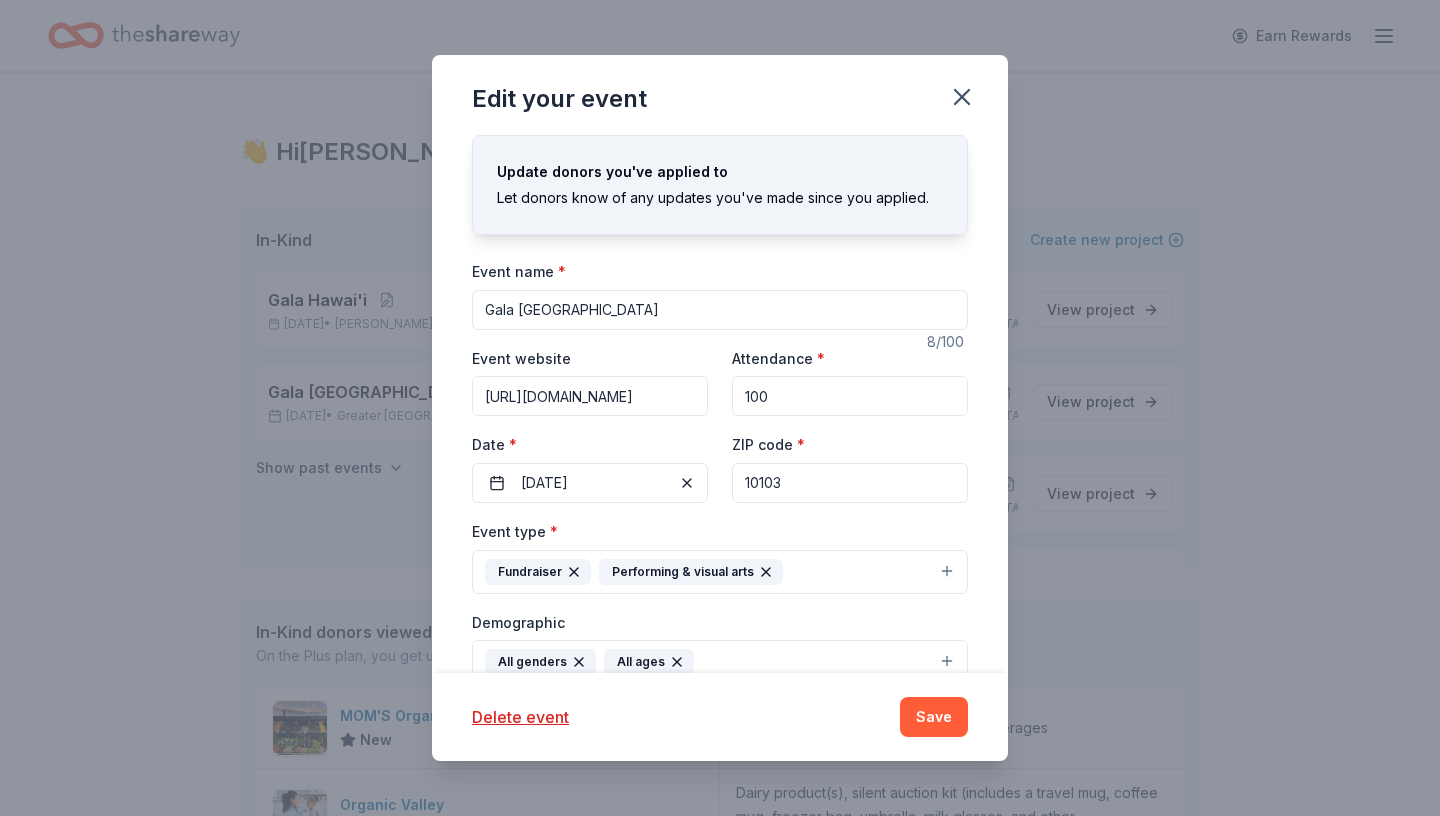 click on "10103" at bounding box center (850, 483) 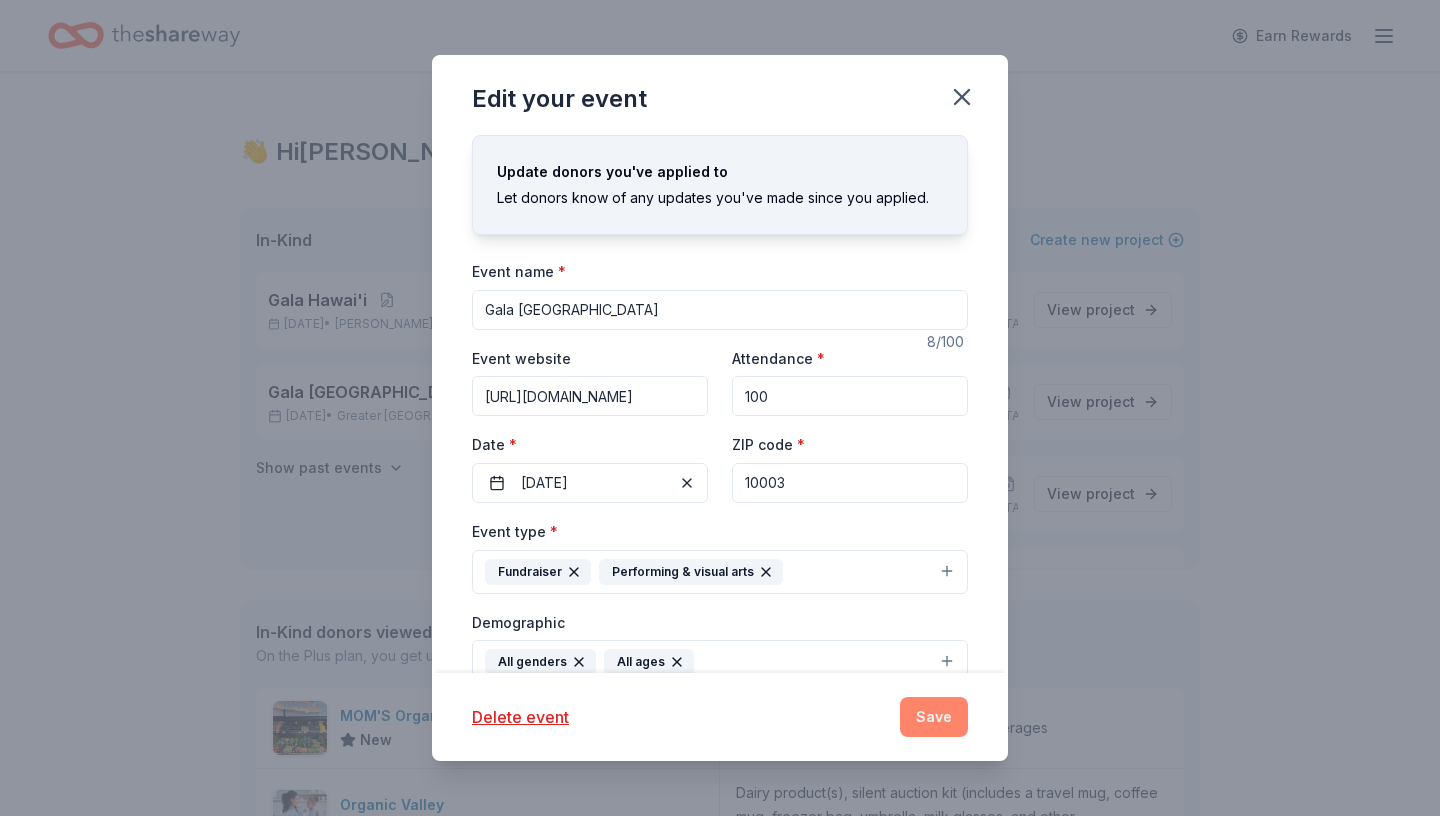 type on "10003" 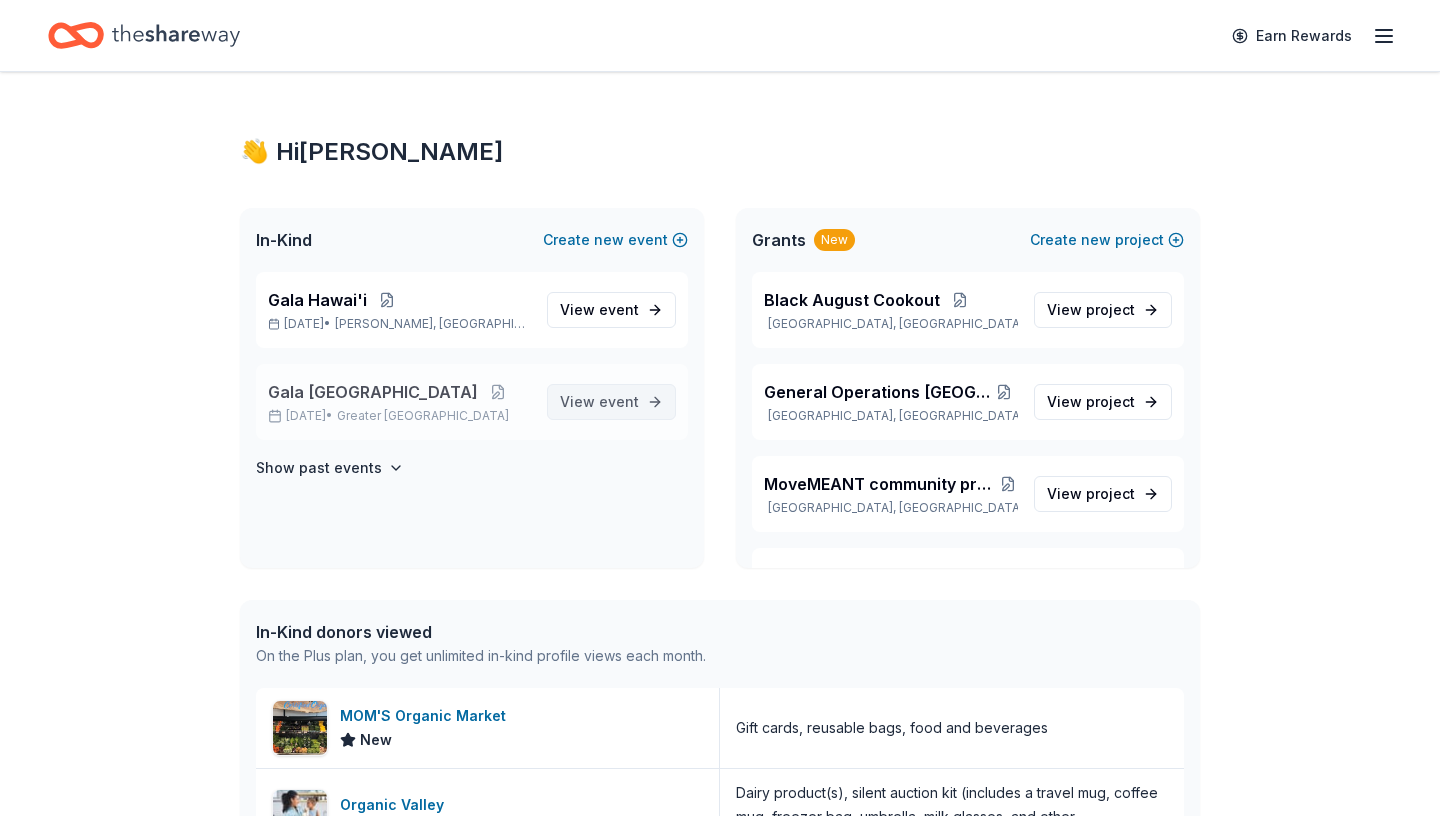 click on "View   event" at bounding box center (599, 402) 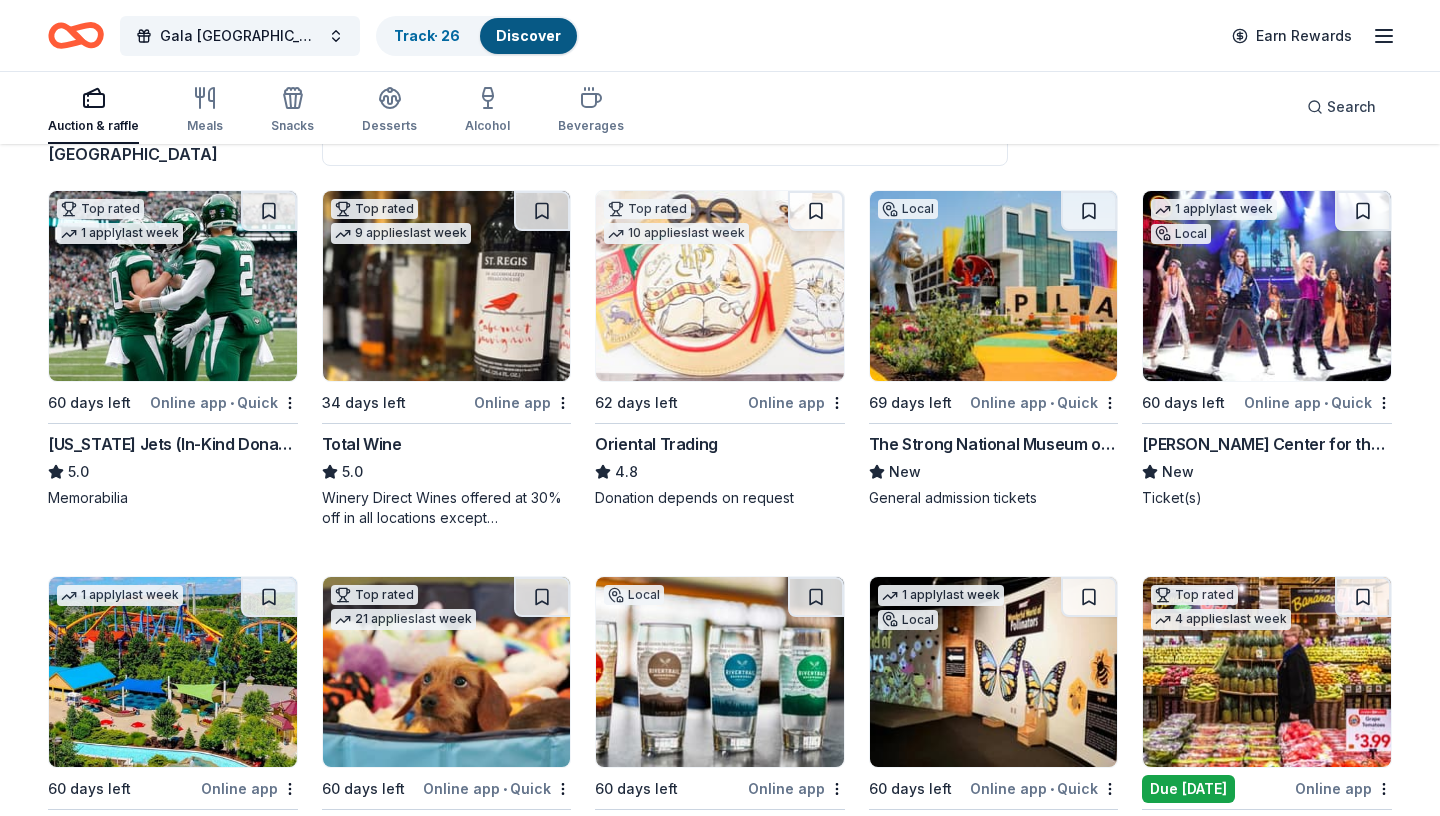scroll, scrollTop: 181, scrollLeft: 0, axis: vertical 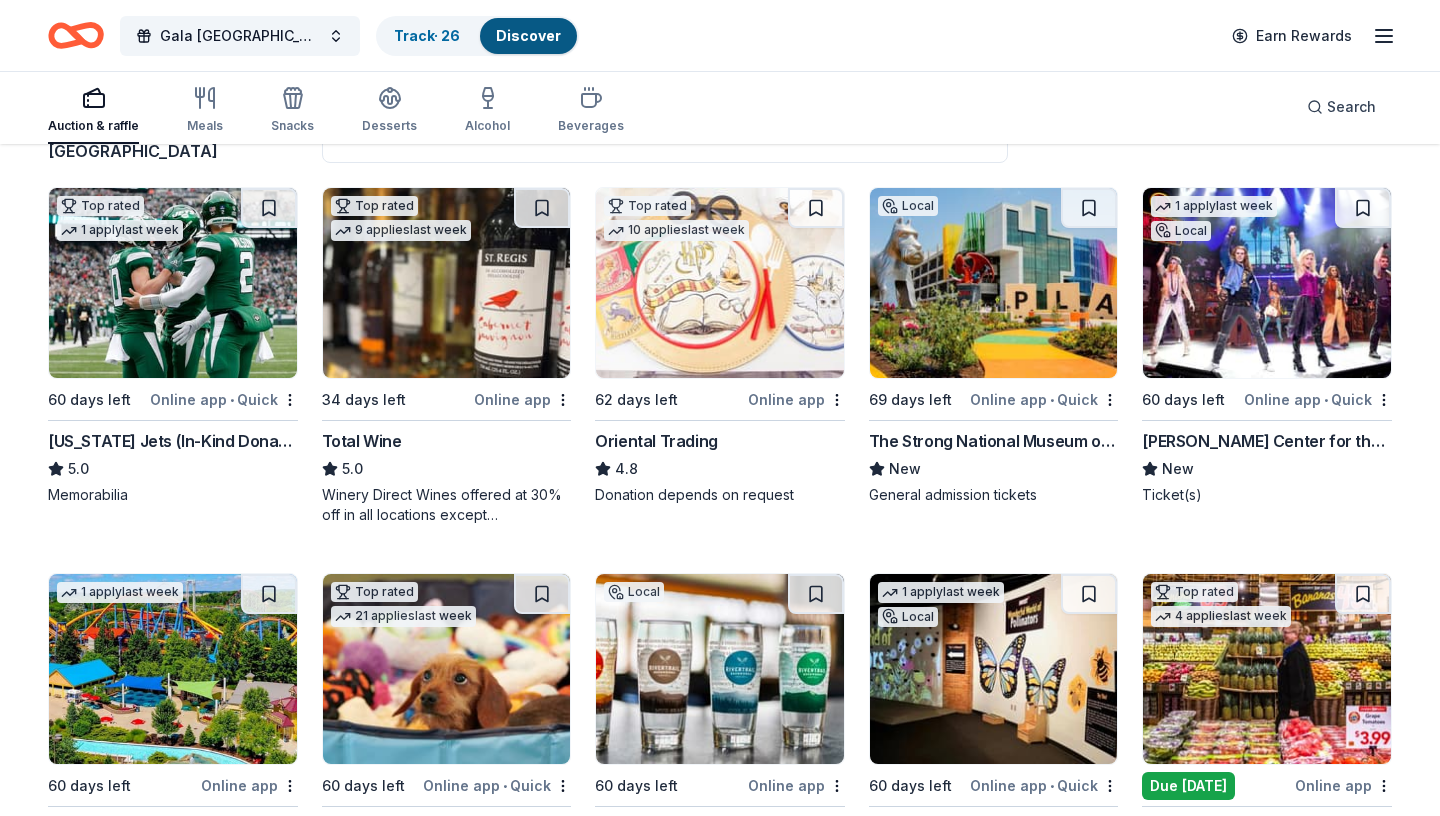 click at bounding box center (1267, 283) 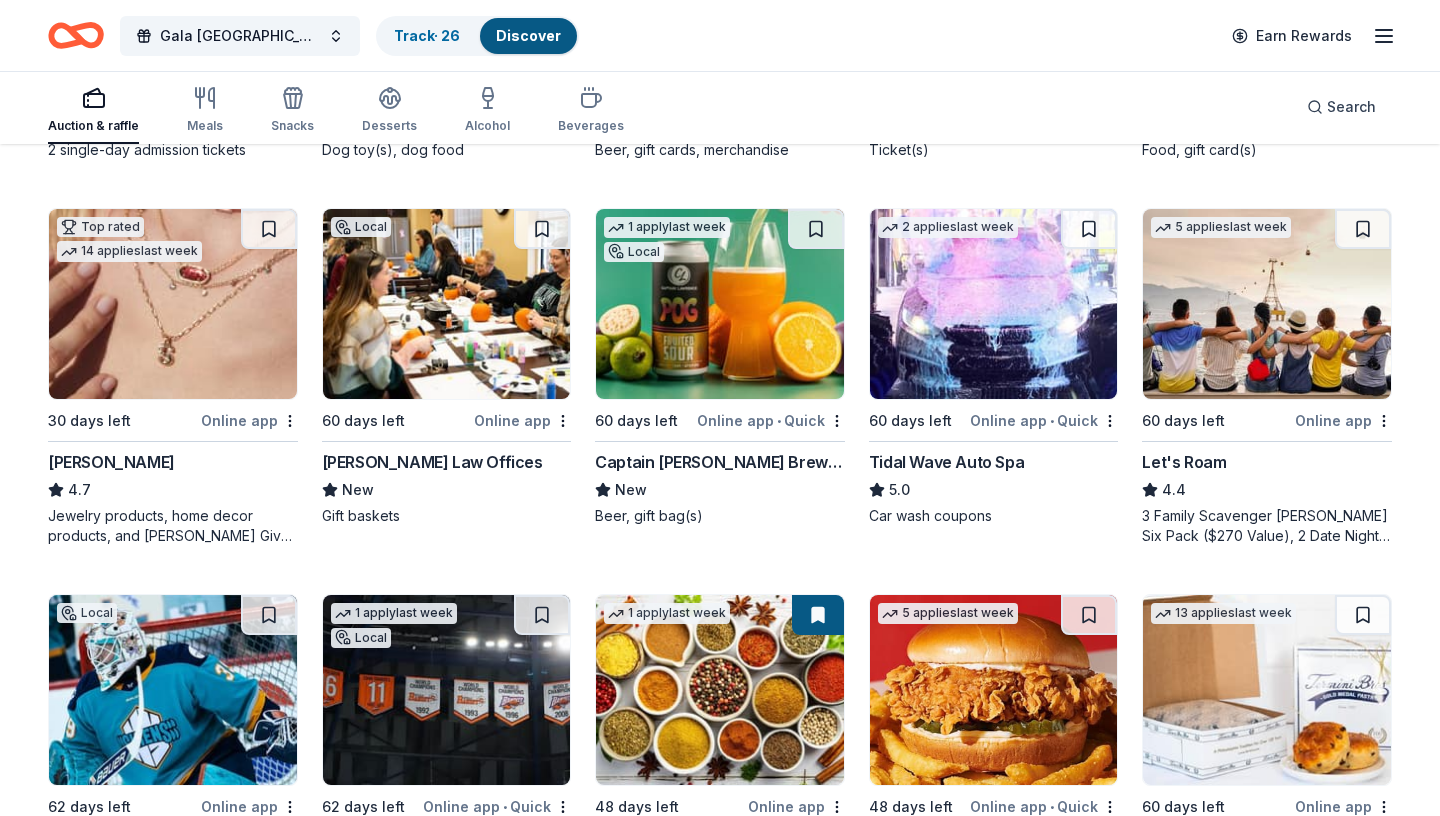 scroll, scrollTop: 921, scrollLeft: 0, axis: vertical 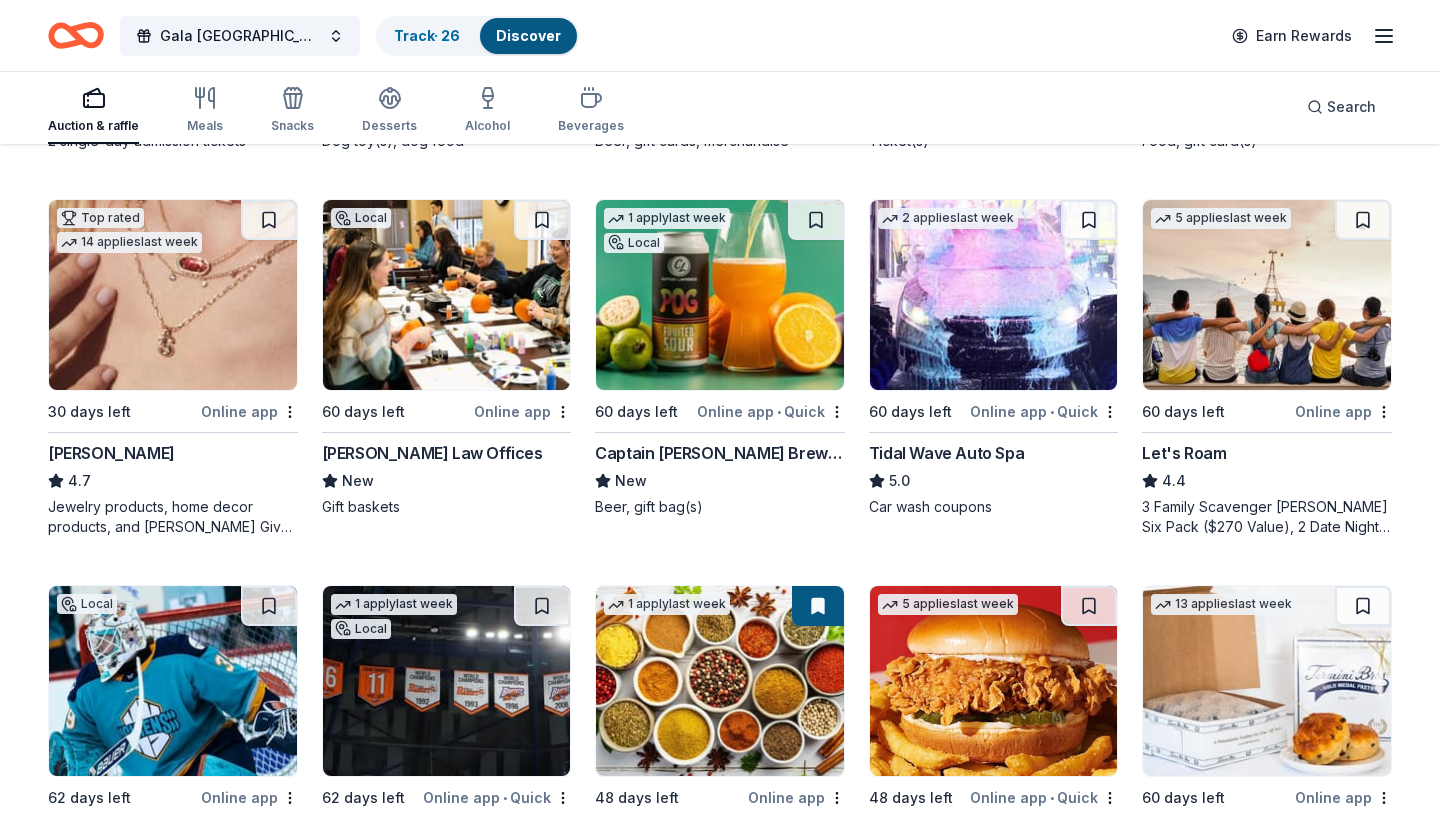 click at bounding box center [720, 295] 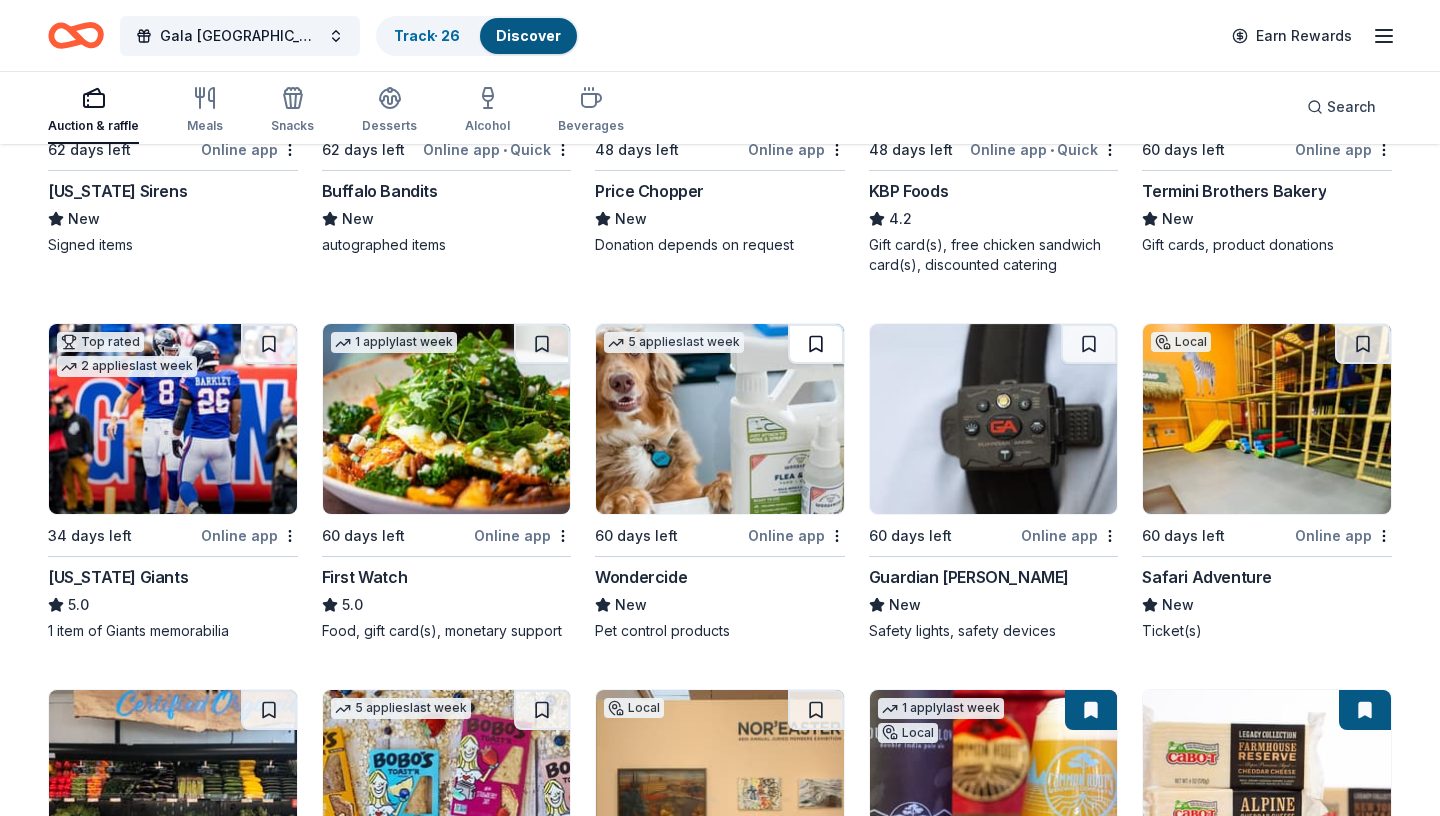 scroll, scrollTop: 1567, scrollLeft: 0, axis: vertical 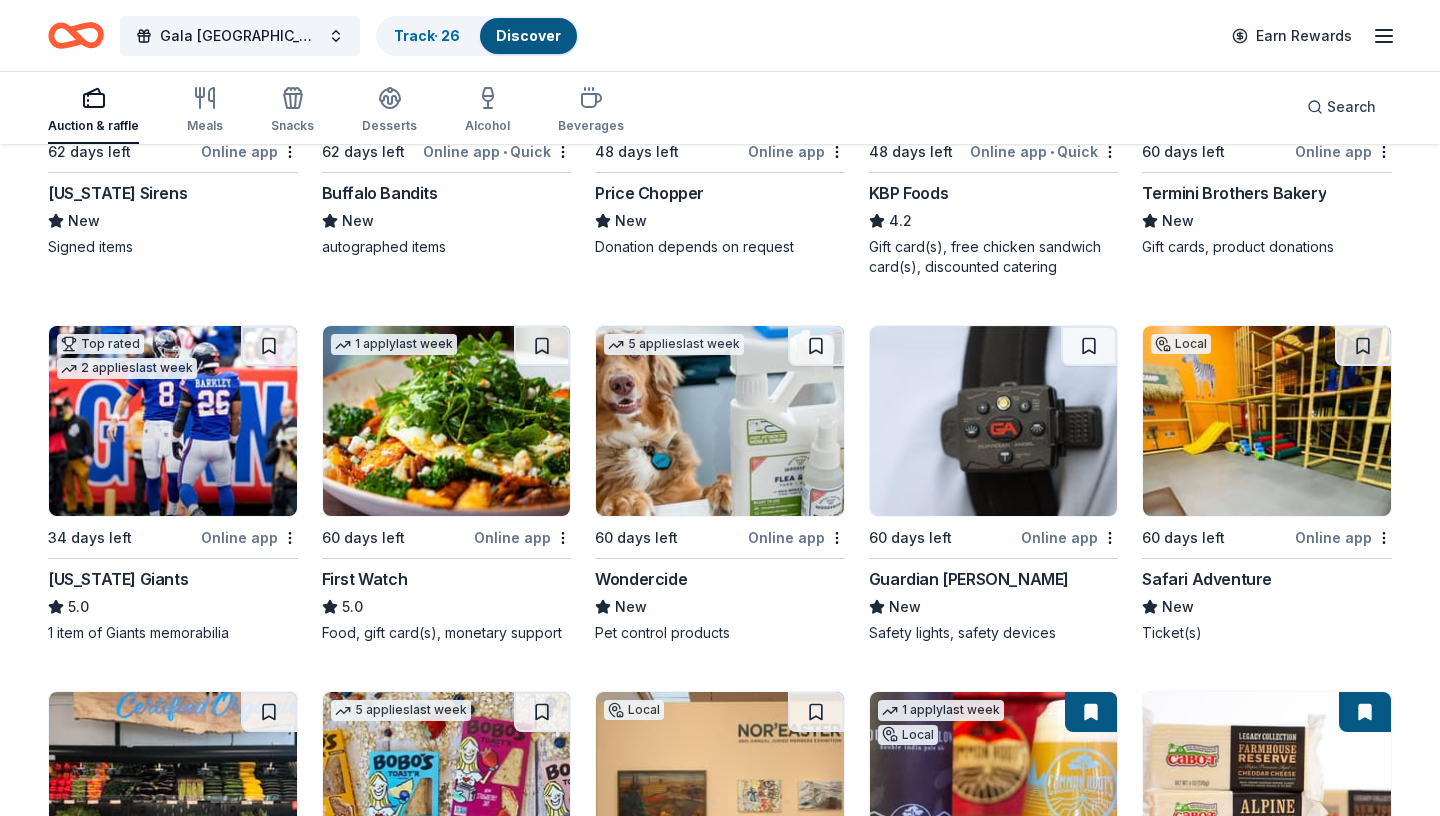 click at bounding box center (447, 421) 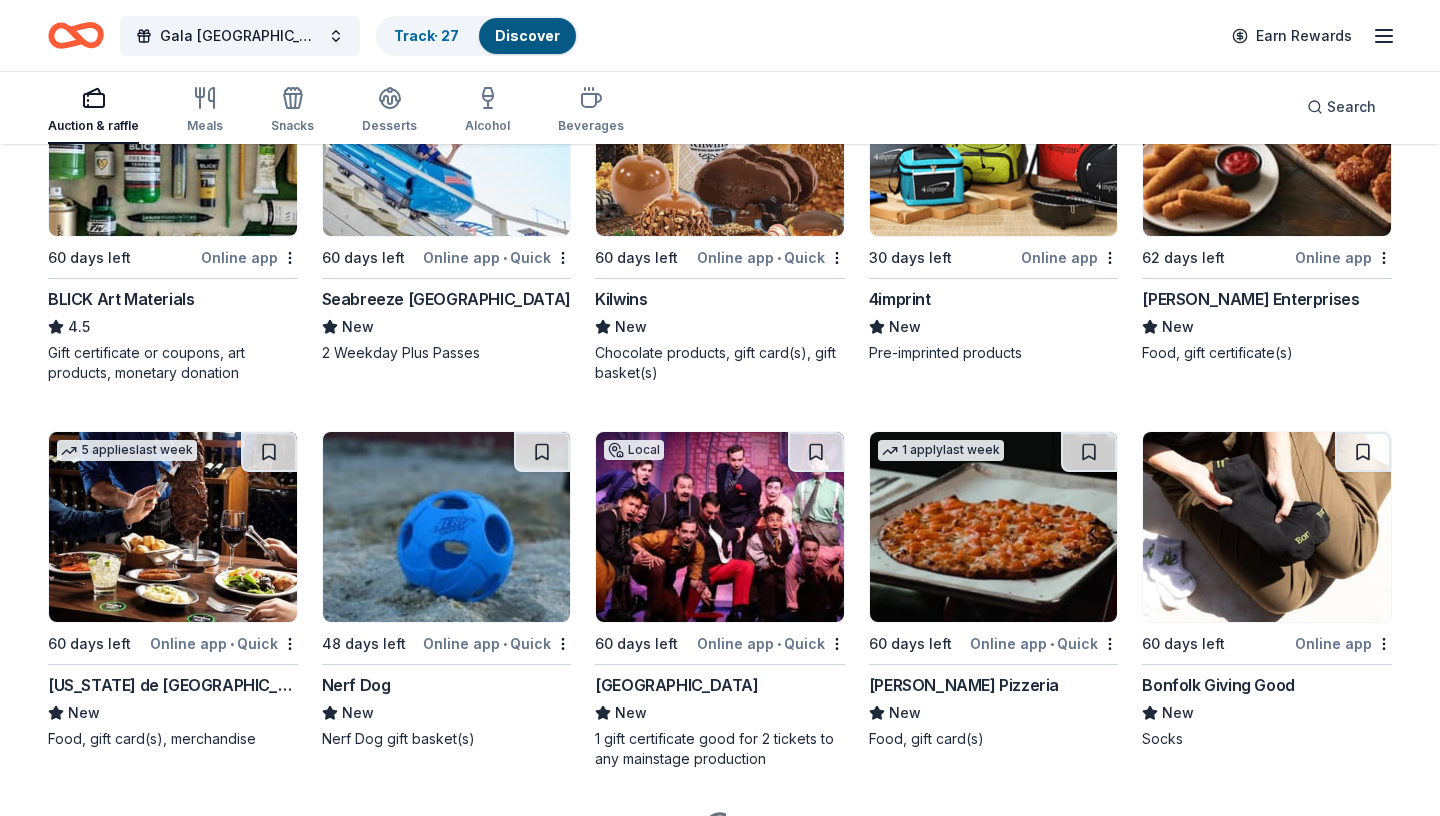scroll, scrollTop: 4104, scrollLeft: 0, axis: vertical 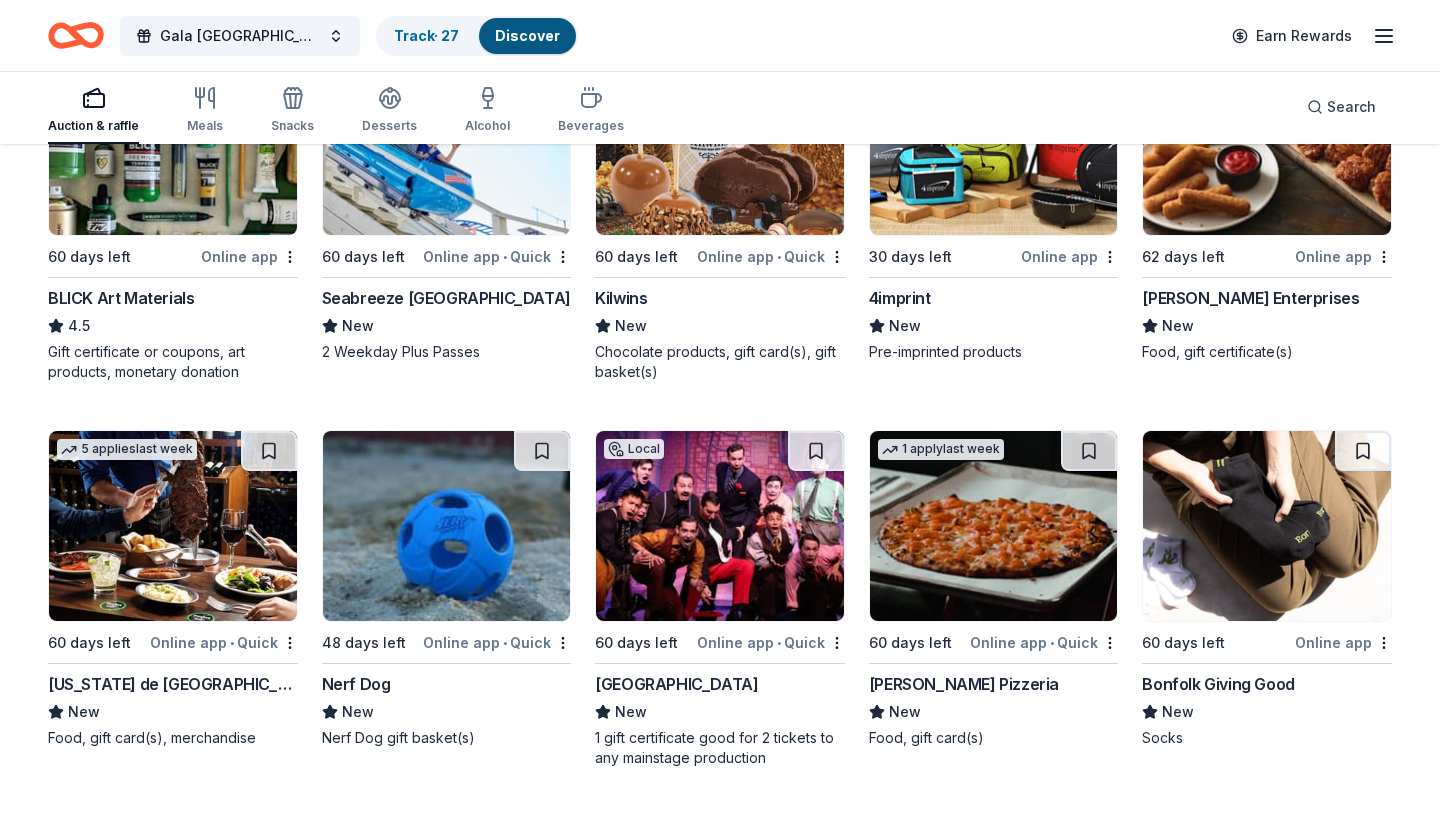 click at bounding box center (173, 526) 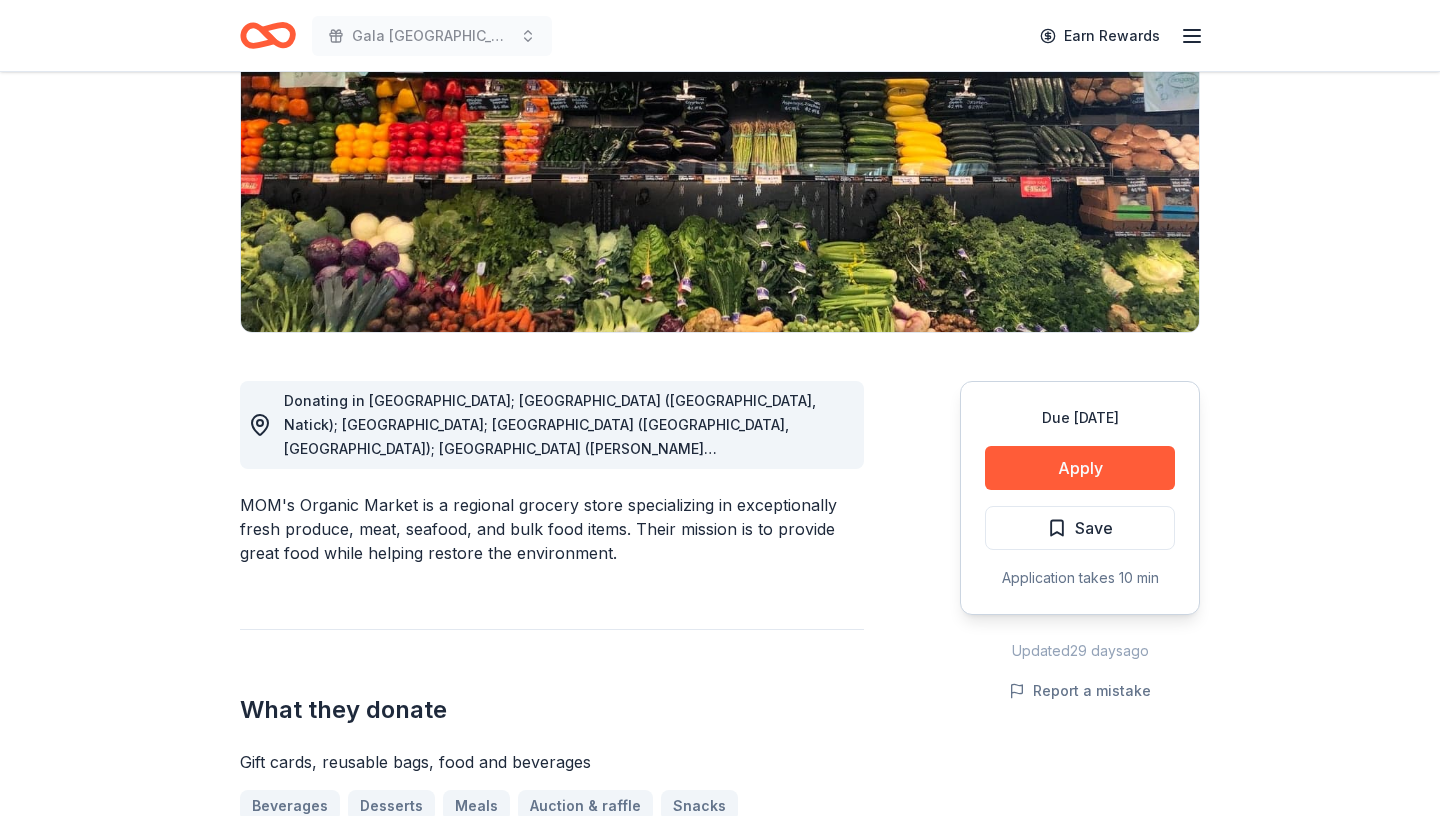 scroll, scrollTop: 272, scrollLeft: 0, axis: vertical 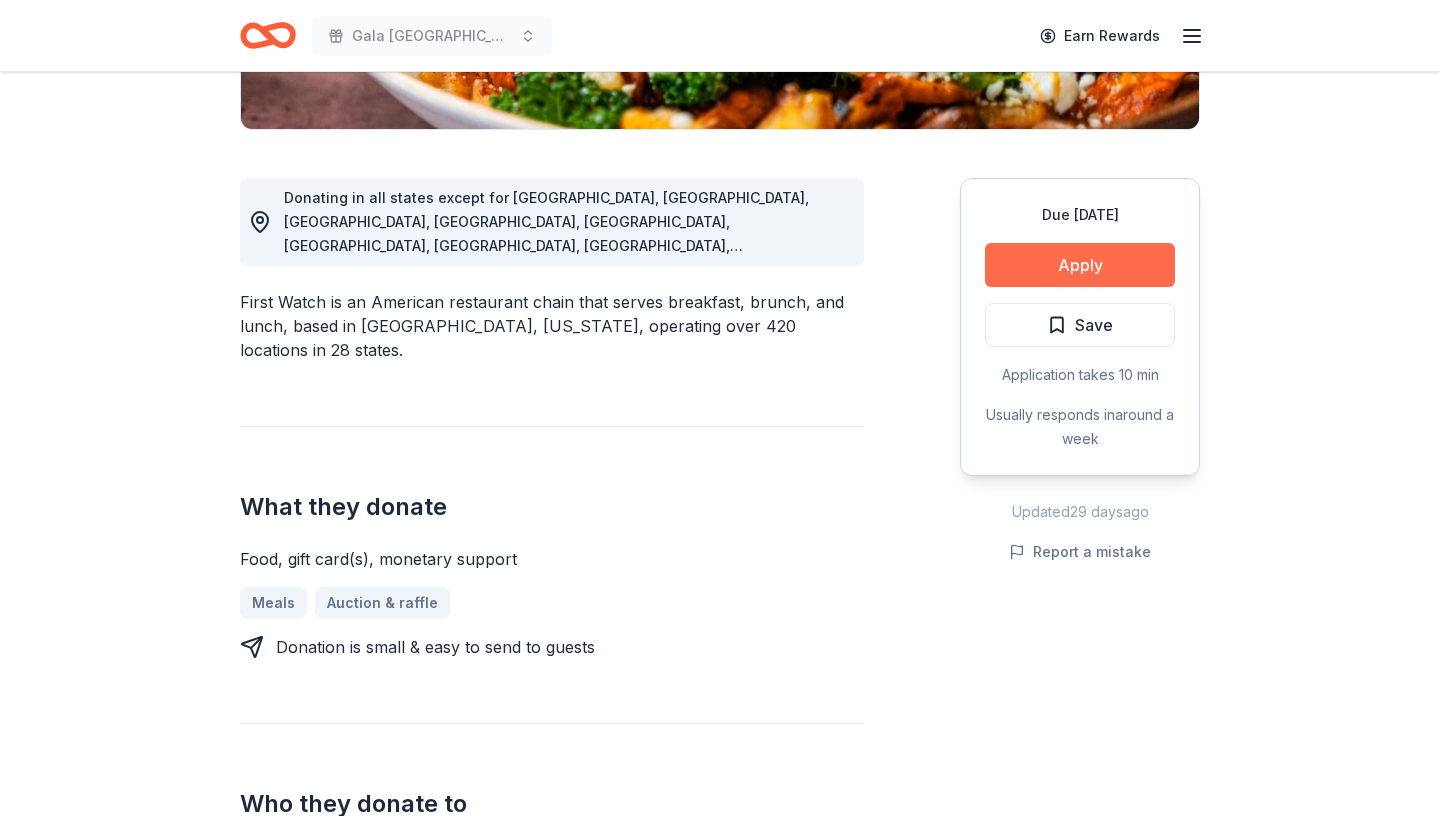 click on "Apply" at bounding box center (1080, 265) 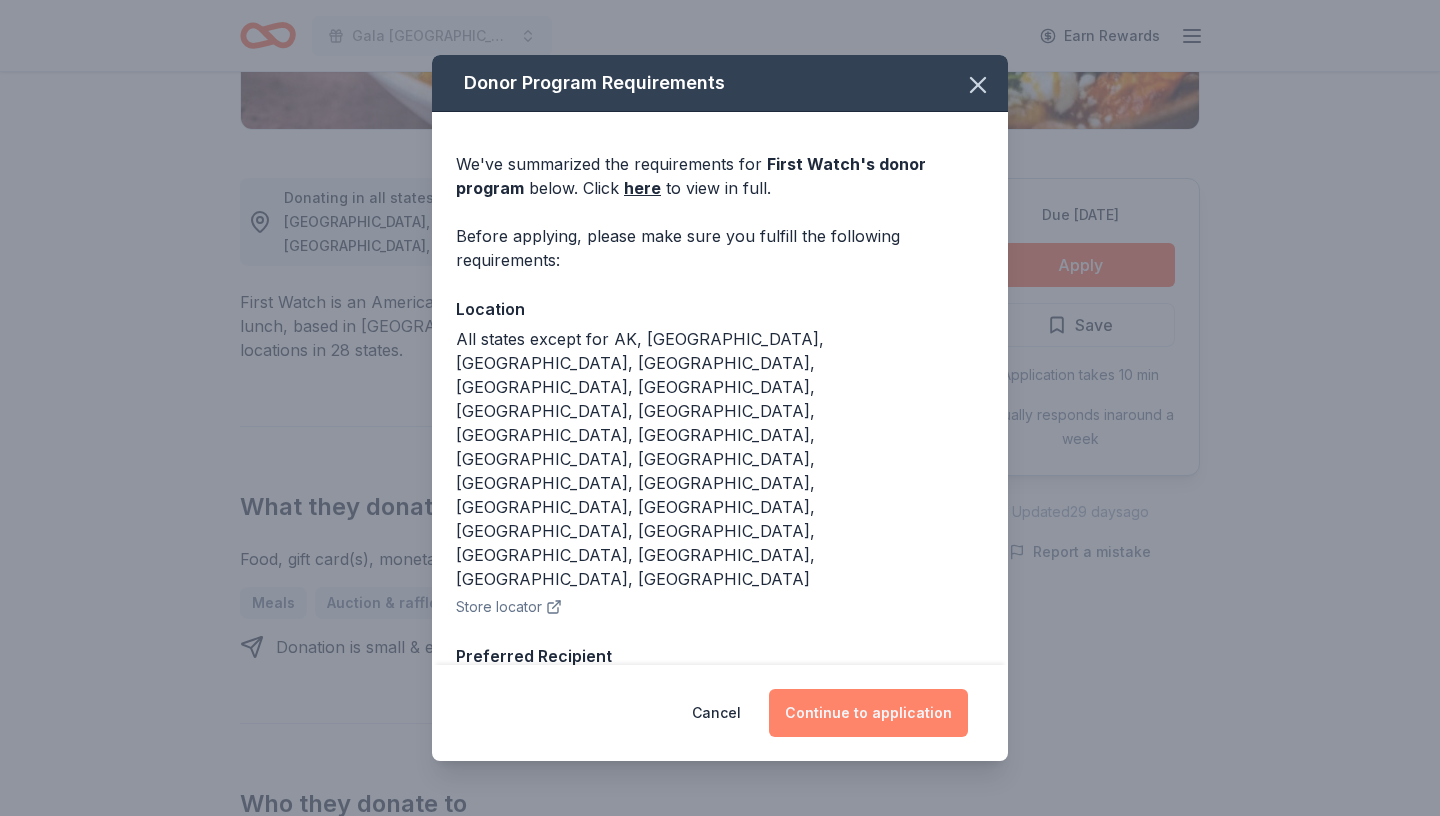 click on "Continue to application" at bounding box center (868, 713) 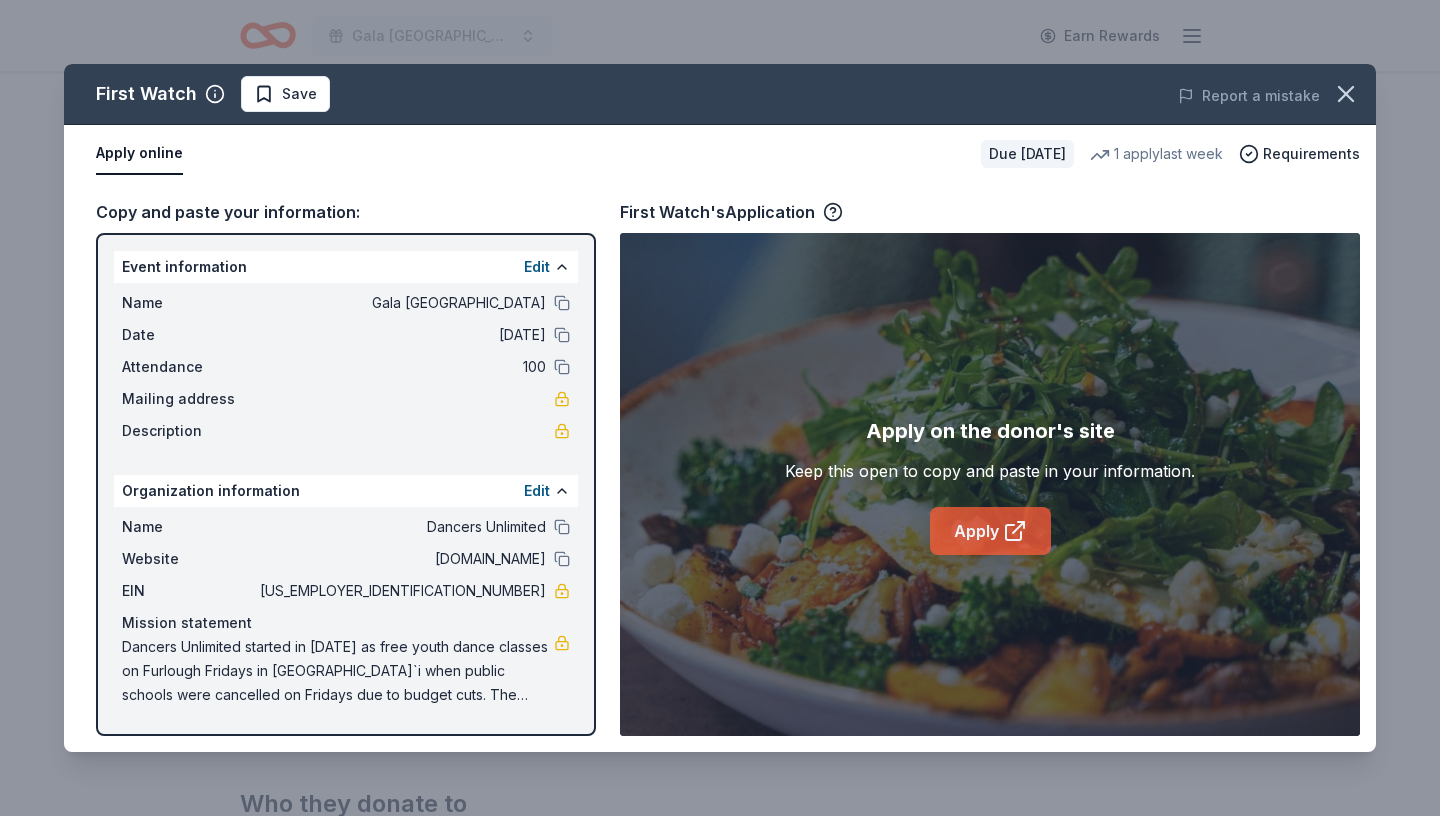 click on "Apply" at bounding box center (990, 531) 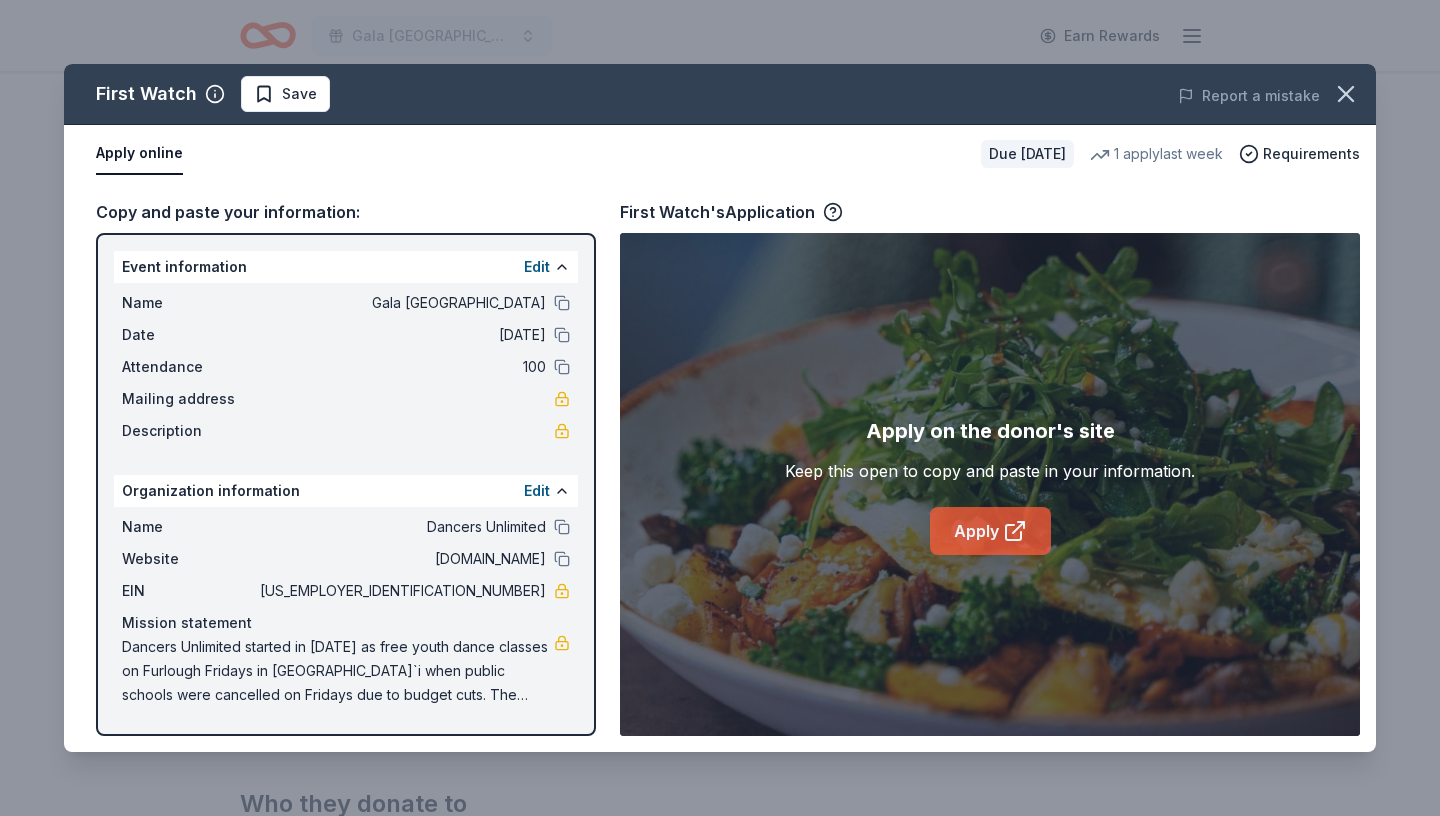 click 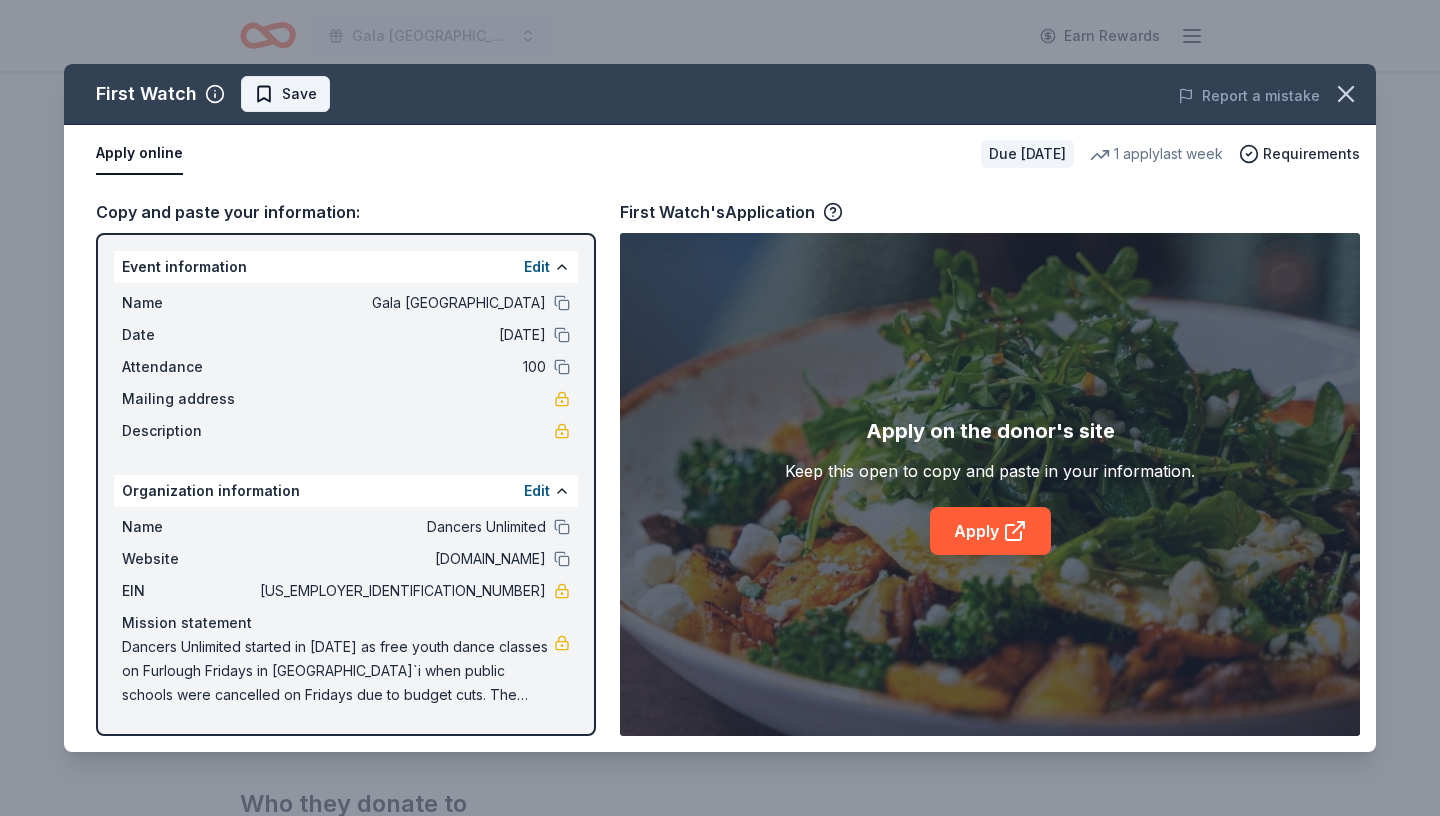 click on "Save" at bounding box center [299, 94] 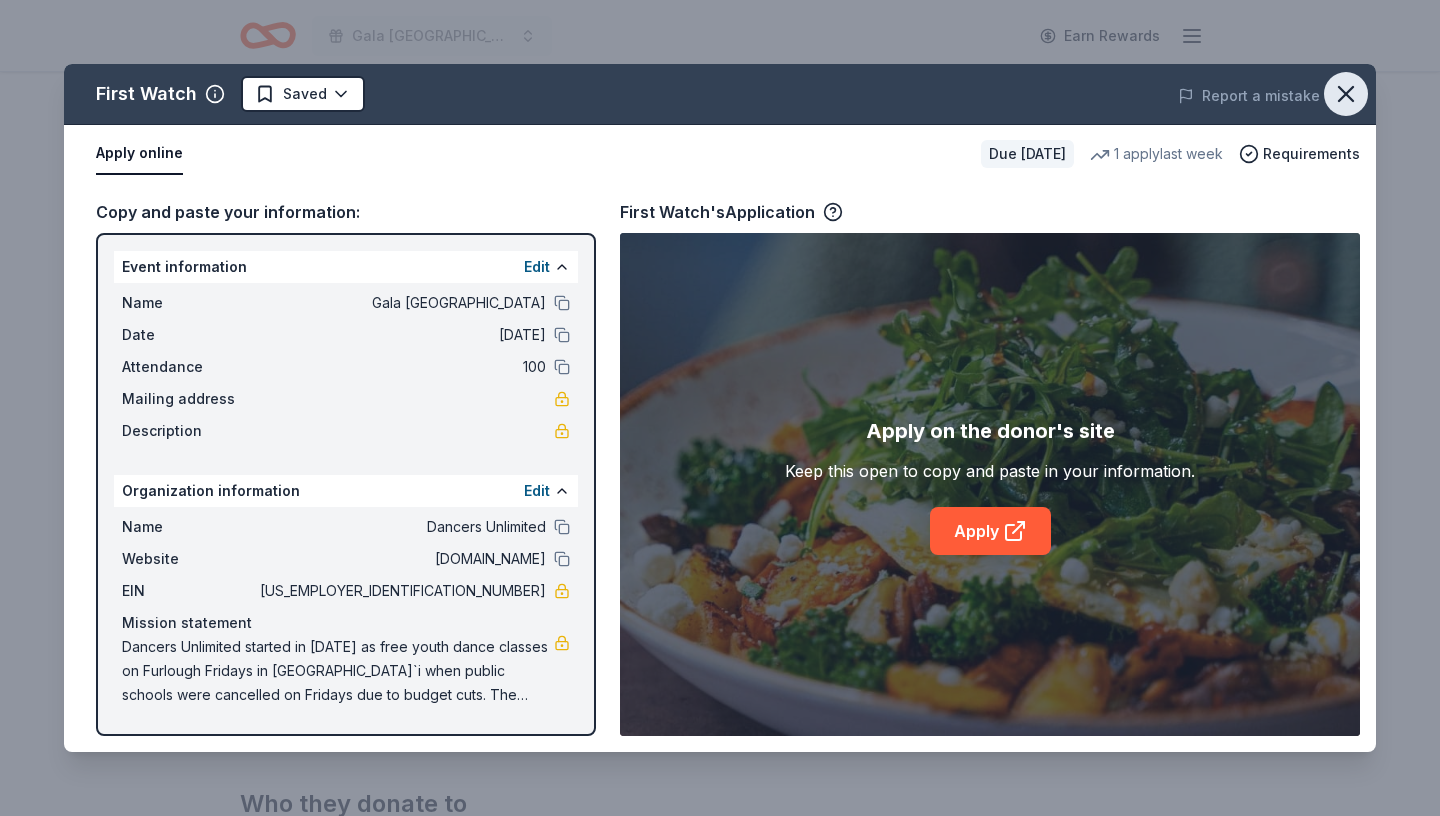 click 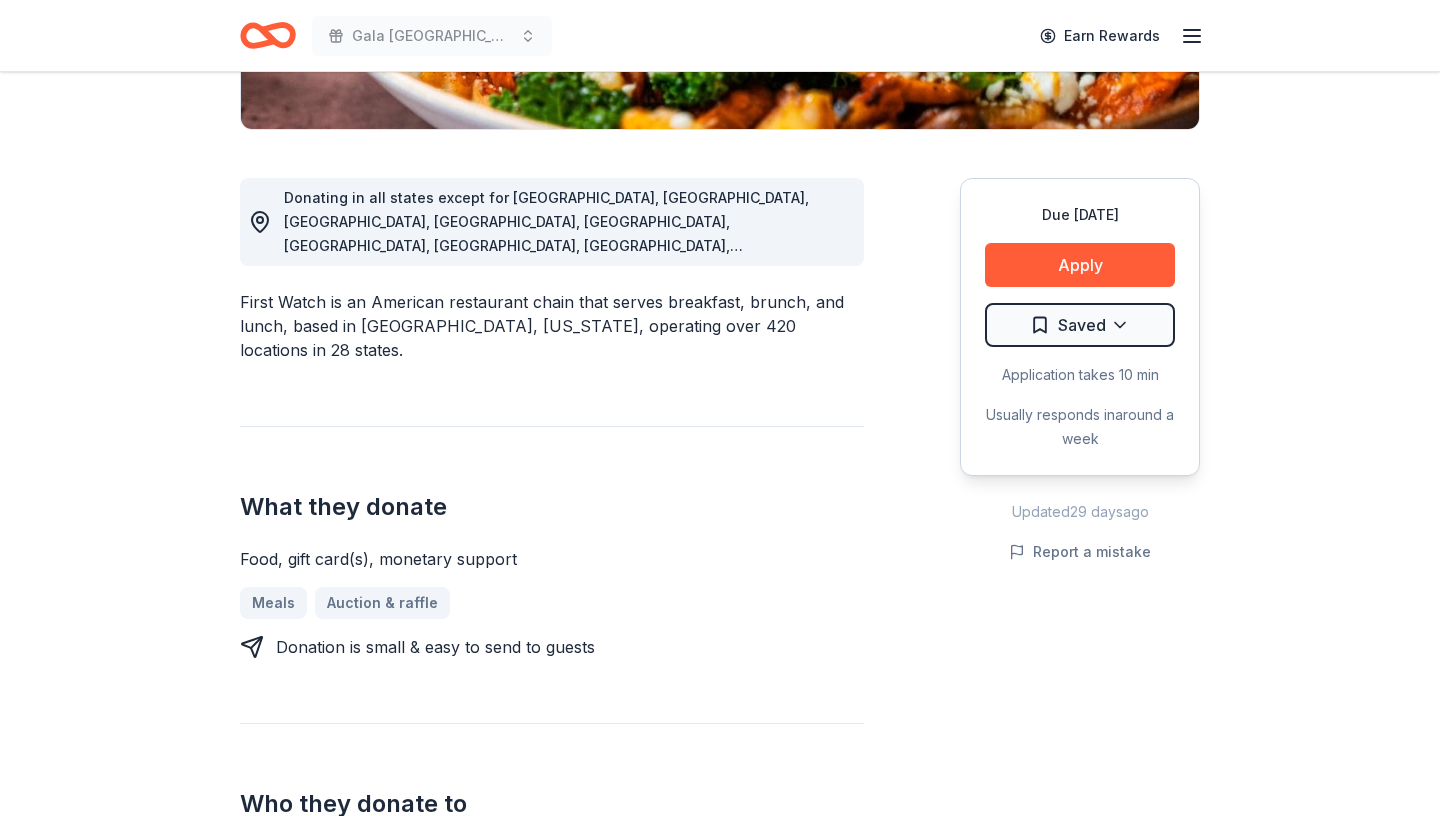 scroll, scrollTop: 0, scrollLeft: 0, axis: both 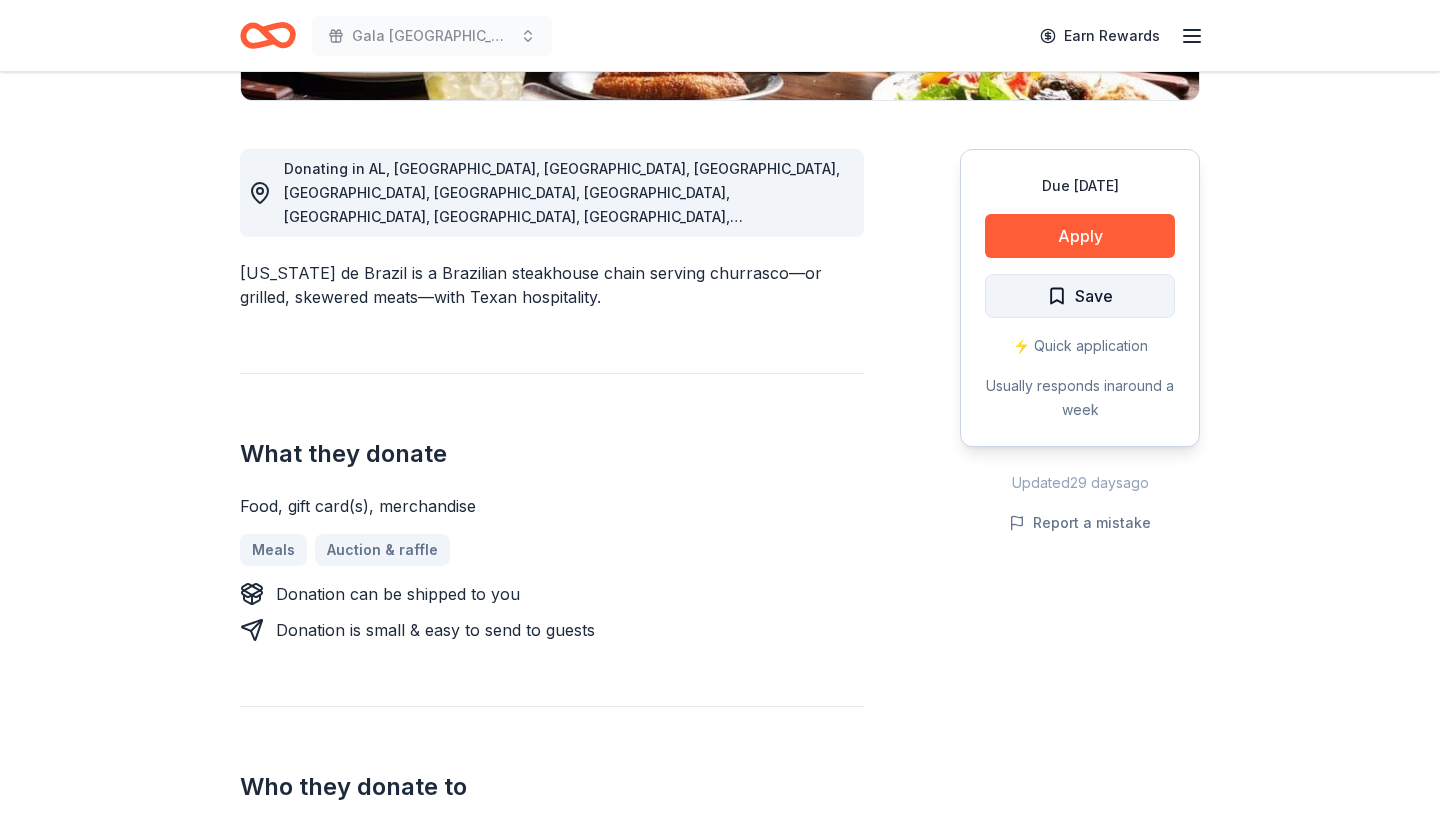 click on "Save" at bounding box center [1080, 296] 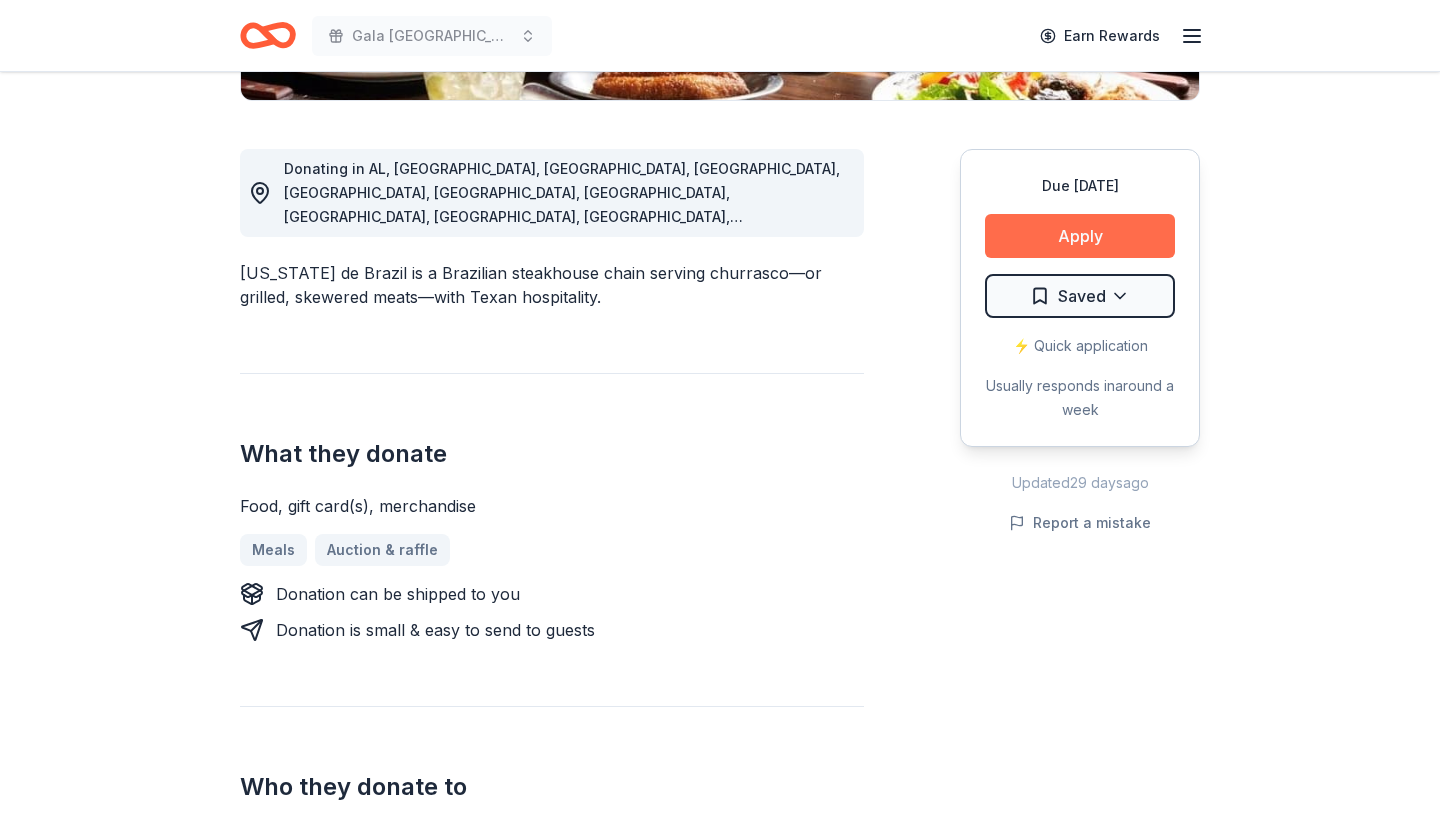 click on "Apply" at bounding box center [1080, 236] 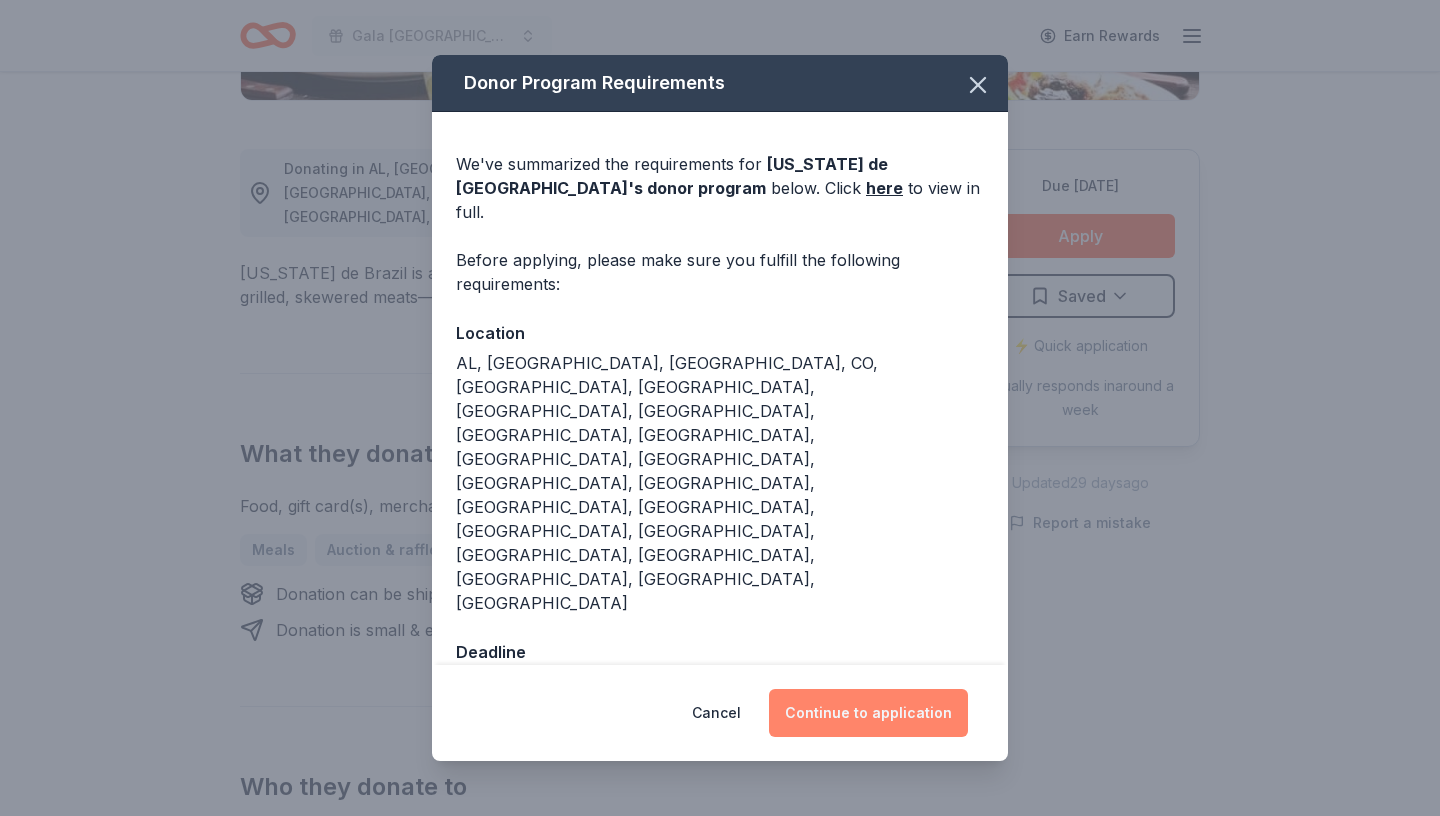 click on "Continue to application" at bounding box center (868, 713) 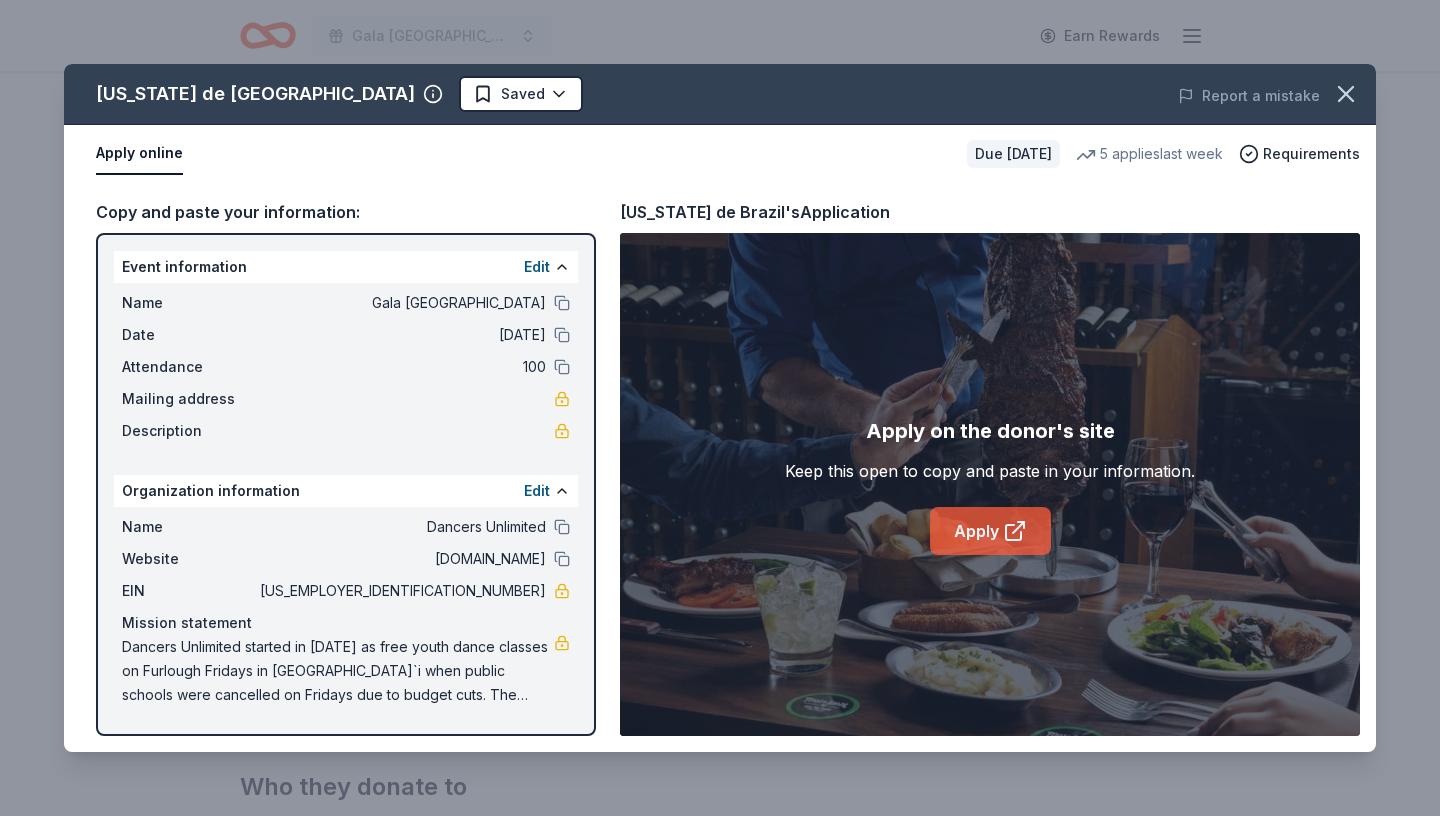 click 